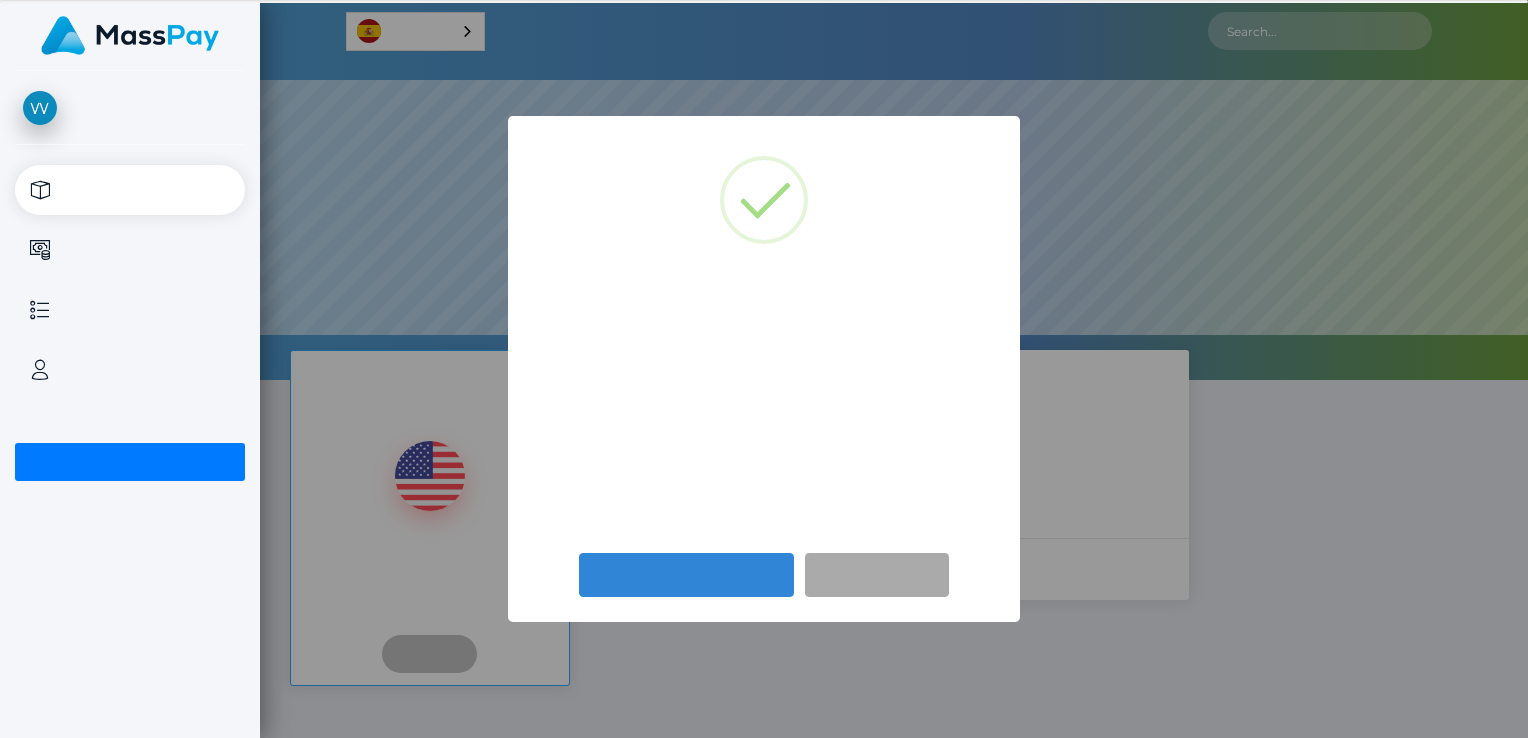 scroll, scrollTop: 0, scrollLeft: 0, axis: both 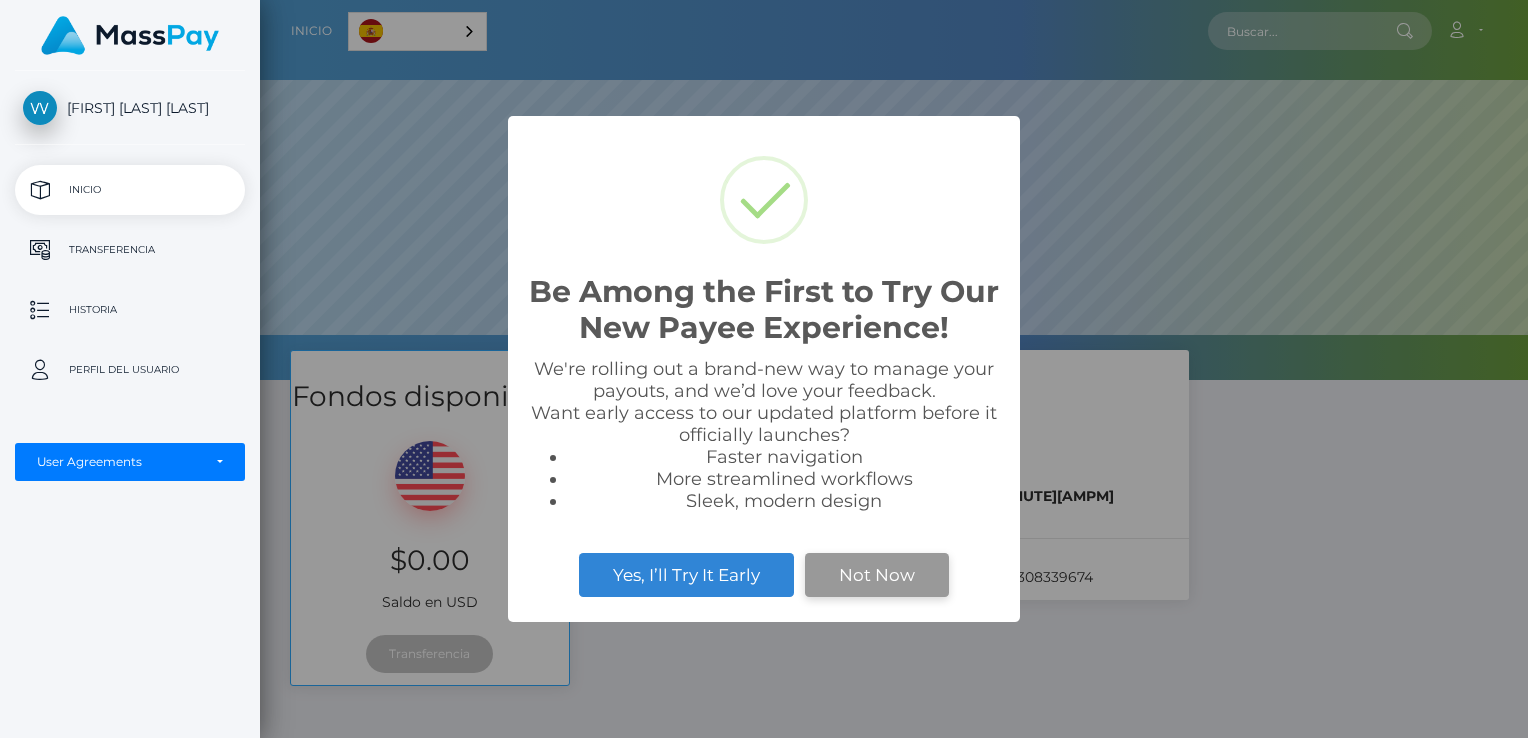 click on "Not Now" at bounding box center (877, 575) 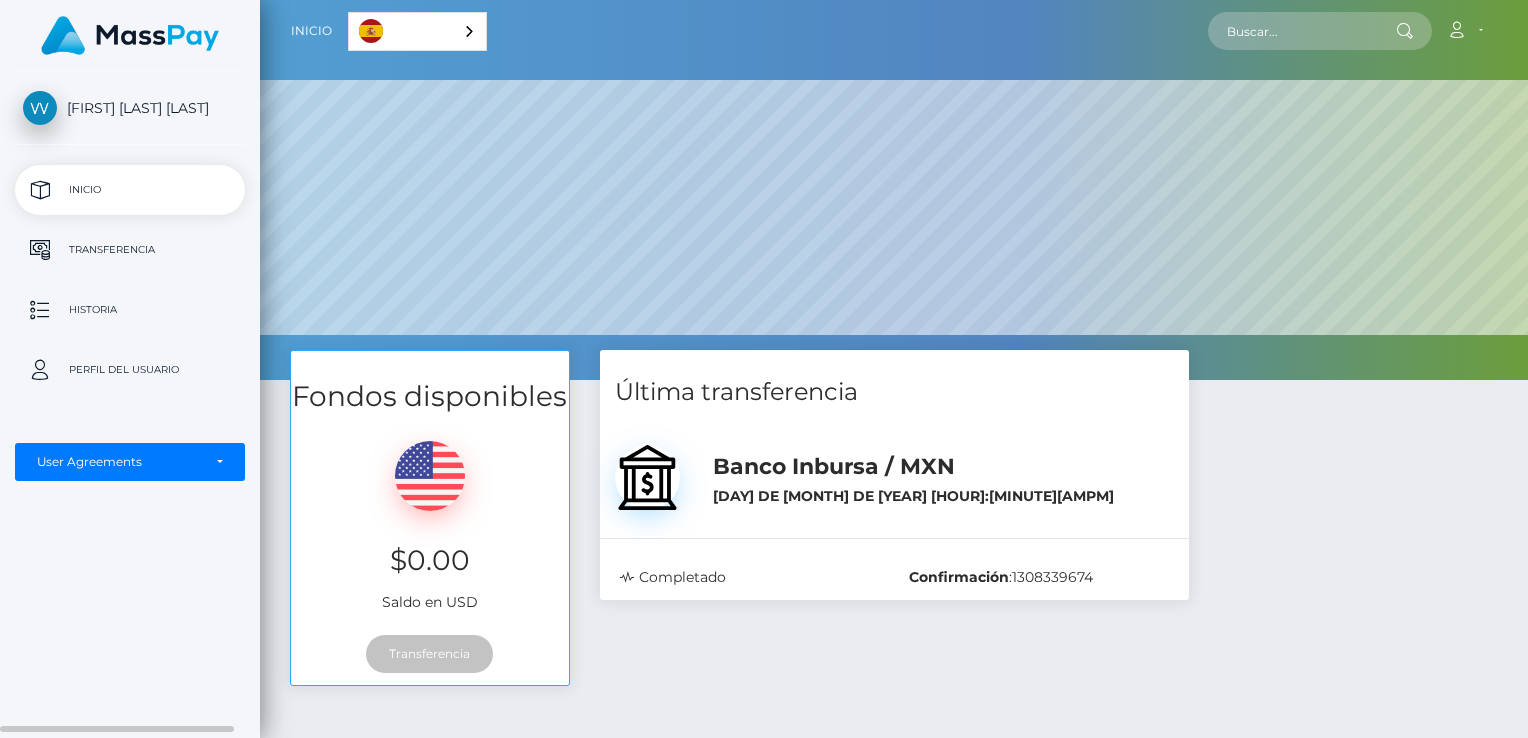 click on "Inicio" at bounding box center (130, 190) 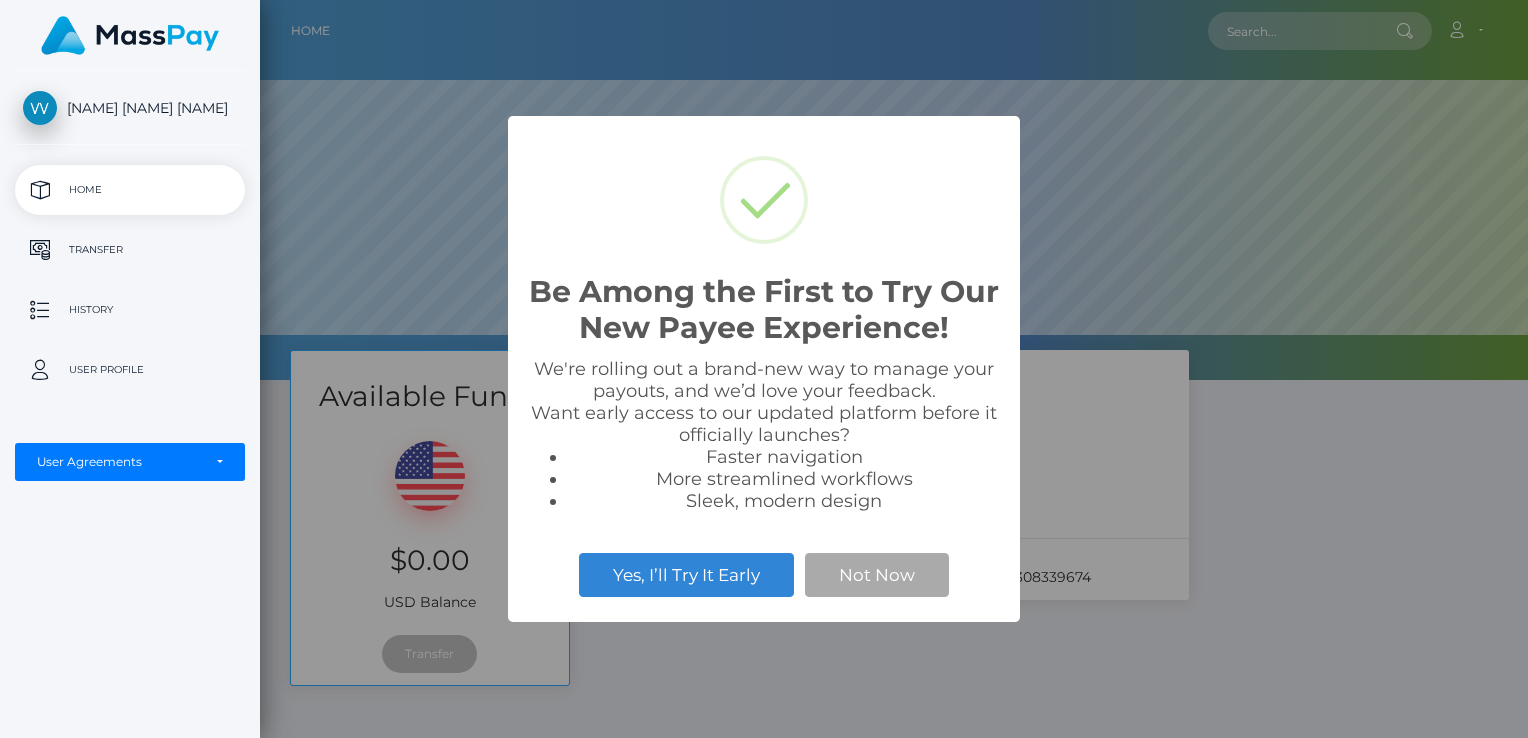scroll, scrollTop: 0, scrollLeft: 0, axis: both 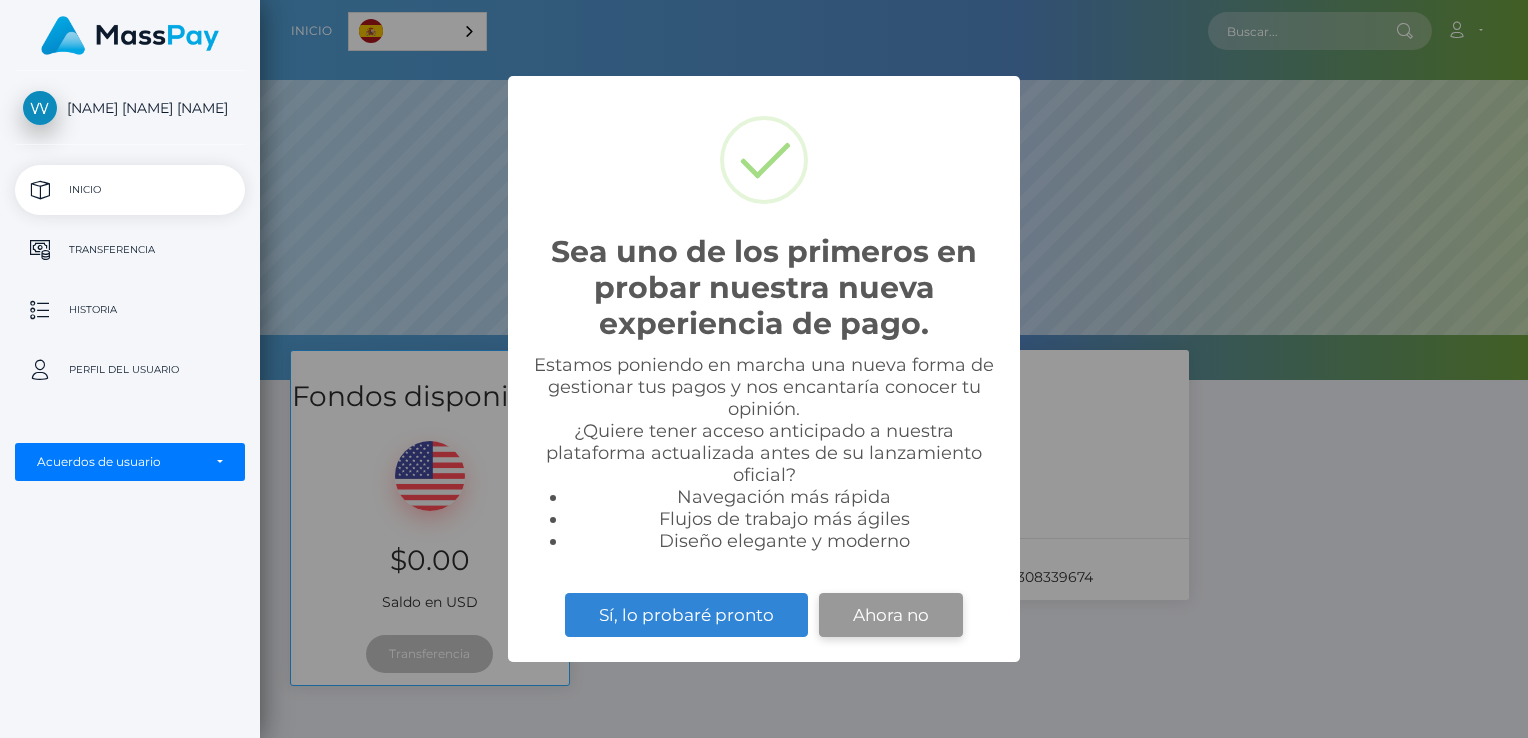 click on "Ahora no" at bounding box center [891, 615] 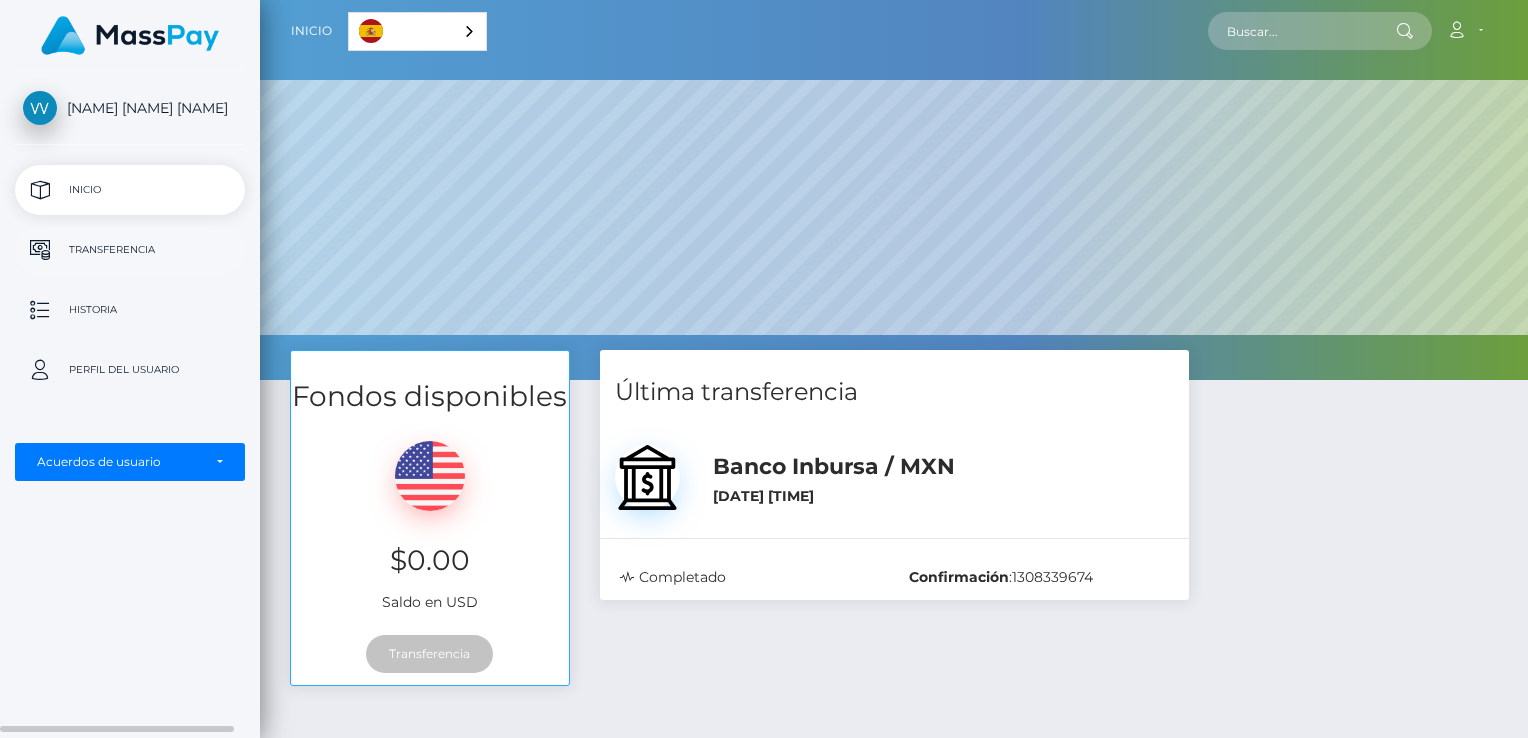 click on "Transferencia" at bounding box center (130, 250) 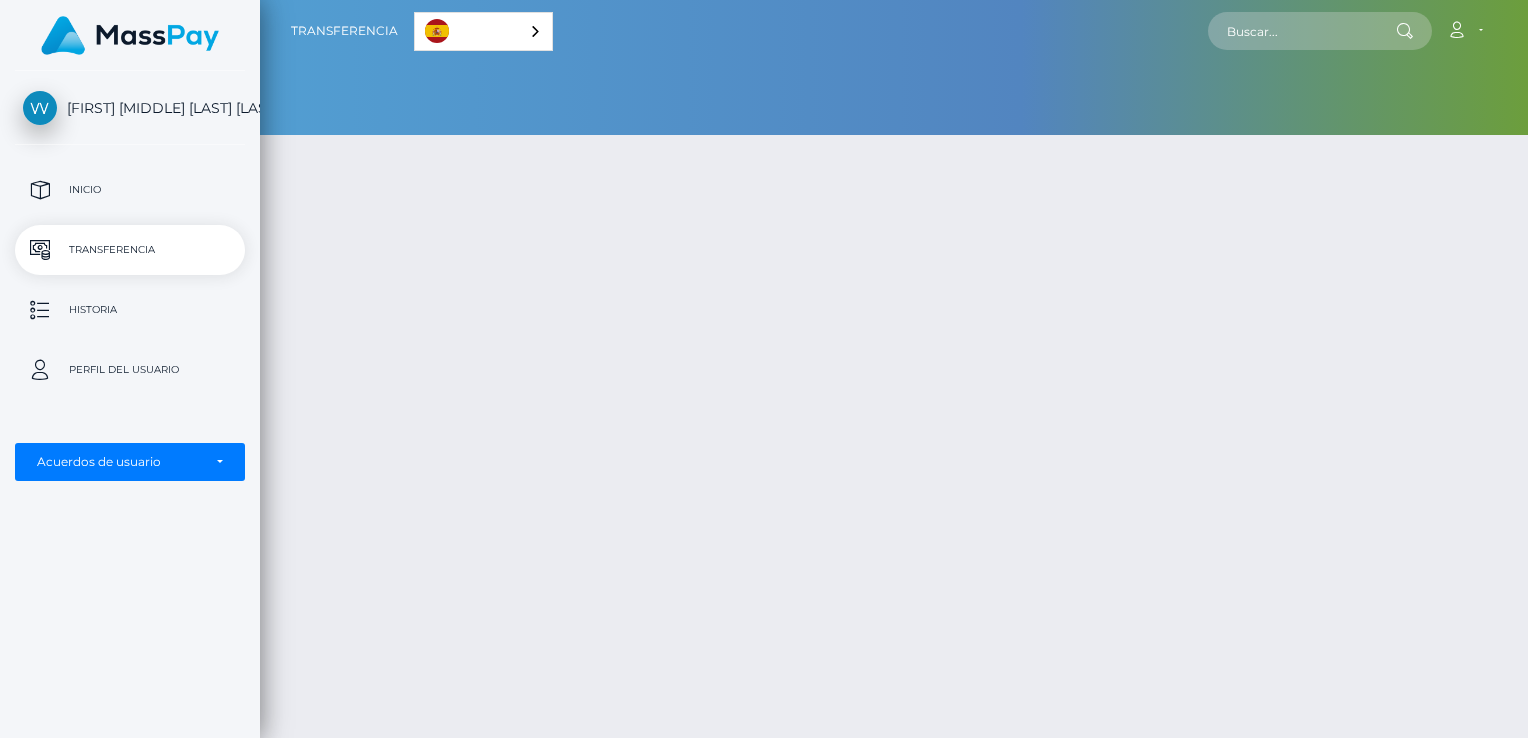 scroll, scrollTop: 0, scrollLeft: 0, axis: both 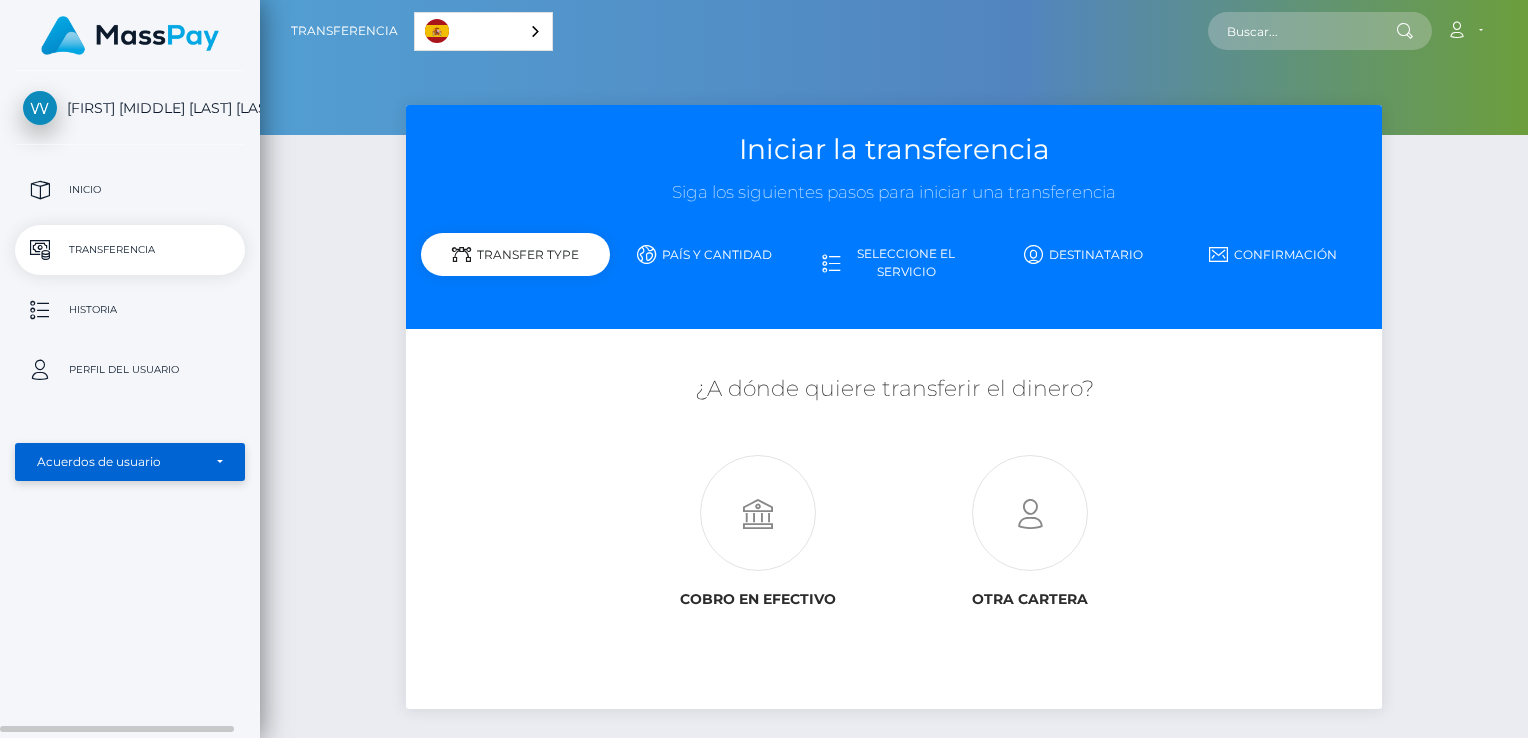 click on "Acuerdos de usuario" at bounding box center [130, 462] 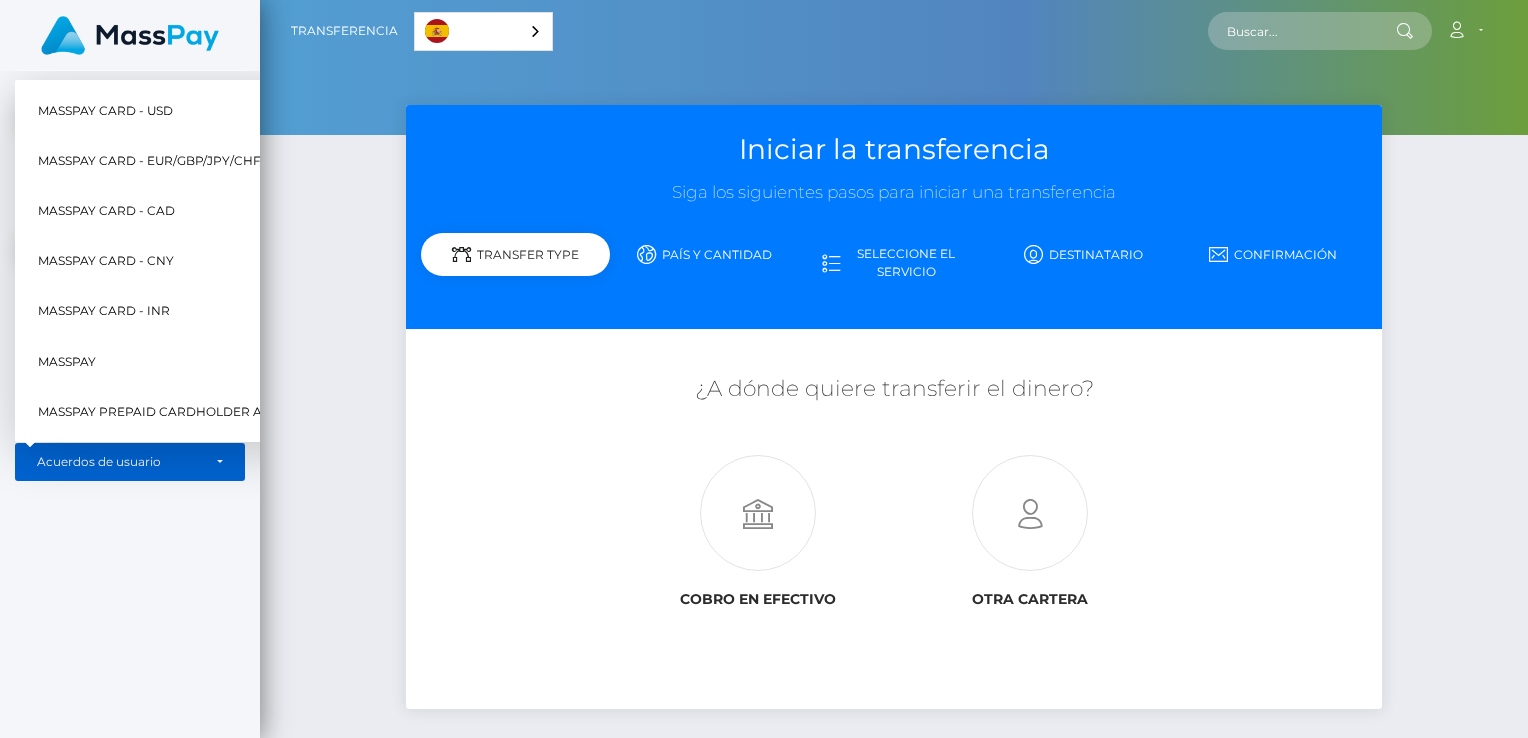 click on "Iniciar la transferencia
Siga los siguientes pasos para iniciar una transferencia
Tipo de transferencia
País y cantidad" at bounding box center (894, 432) 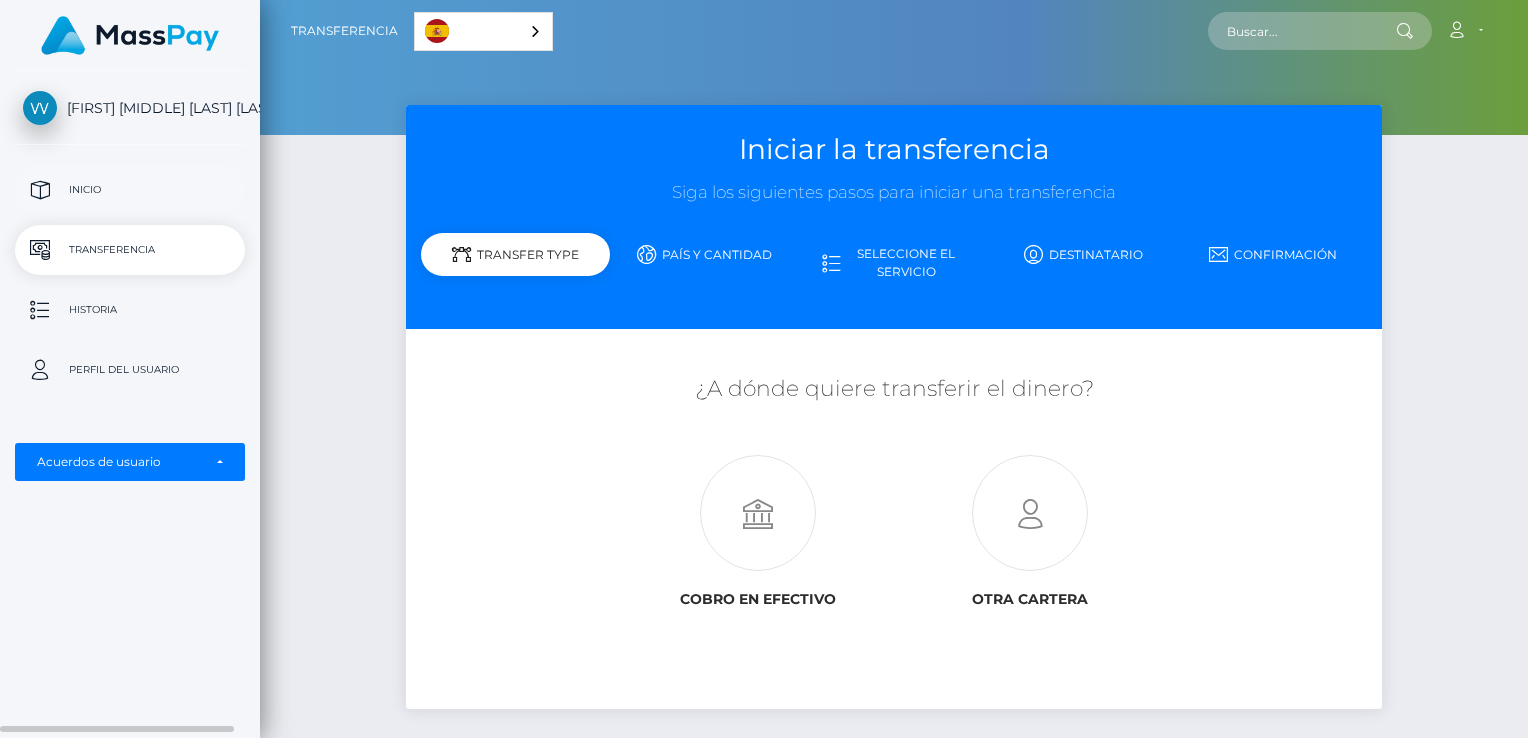 click on "Inicio" at bounding box center (130, 190) 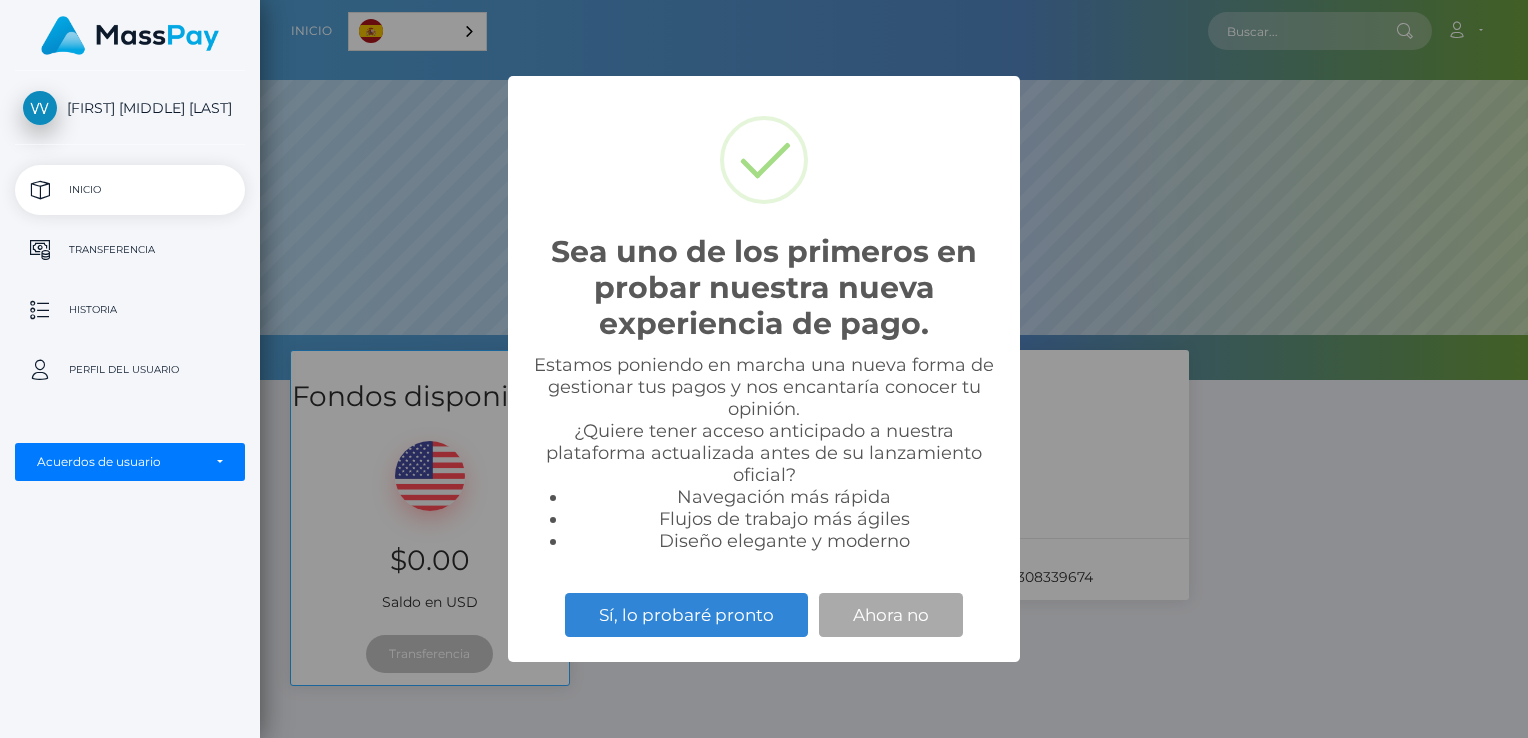 scroll, scrollTop: 0, scrollLeft: 0, axis: both 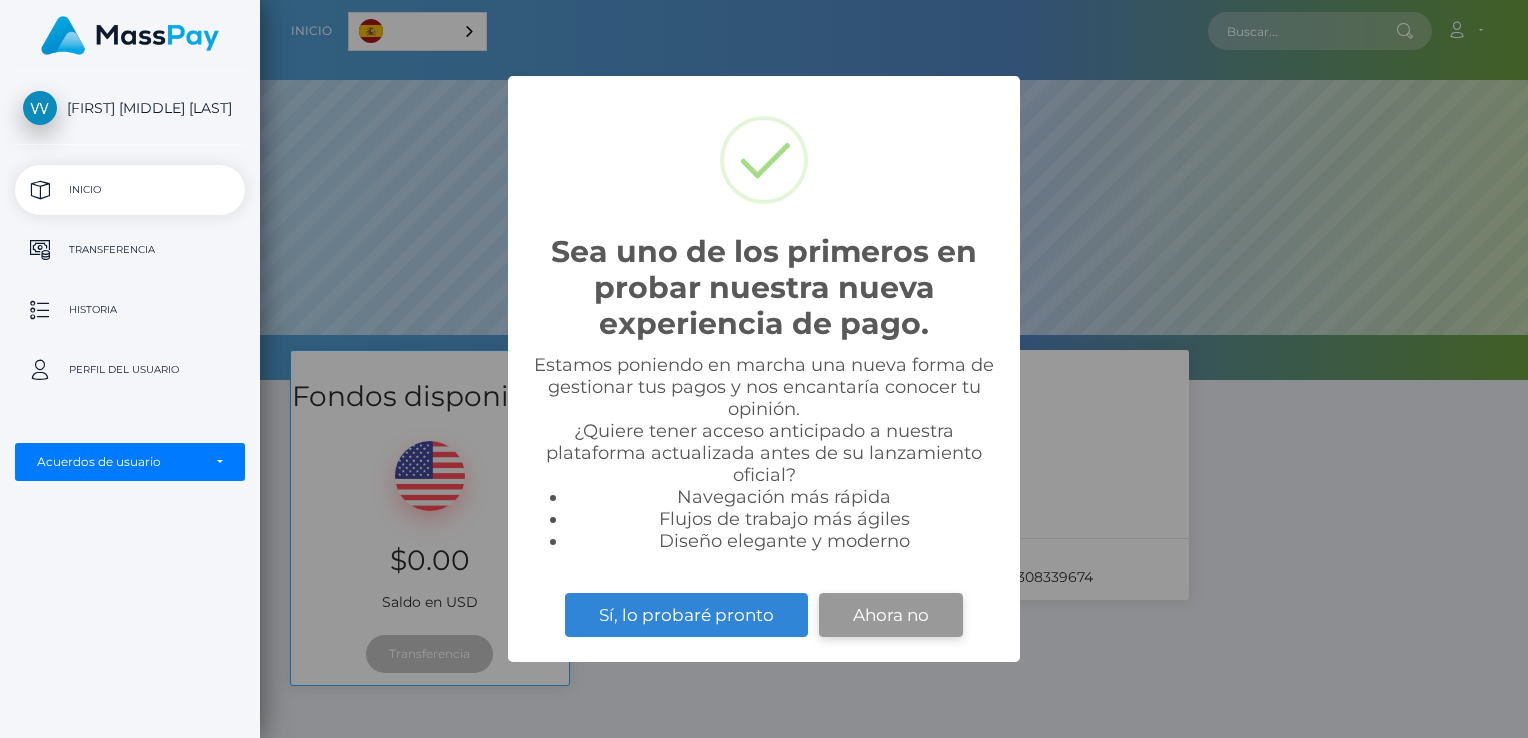 click on "Ahora no" at bounding box center [891, 615] 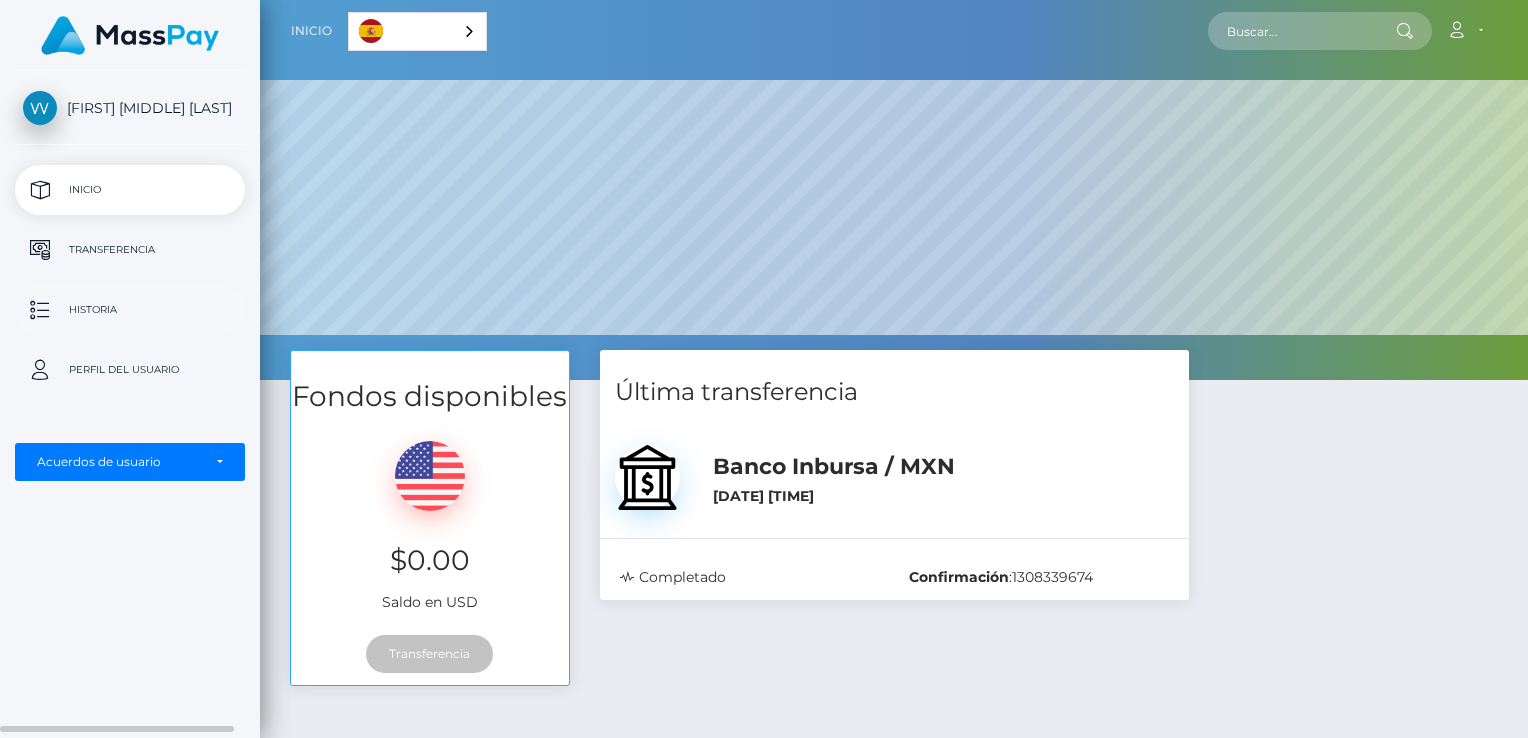 click on "Historia" at bounding box center [130, 310] 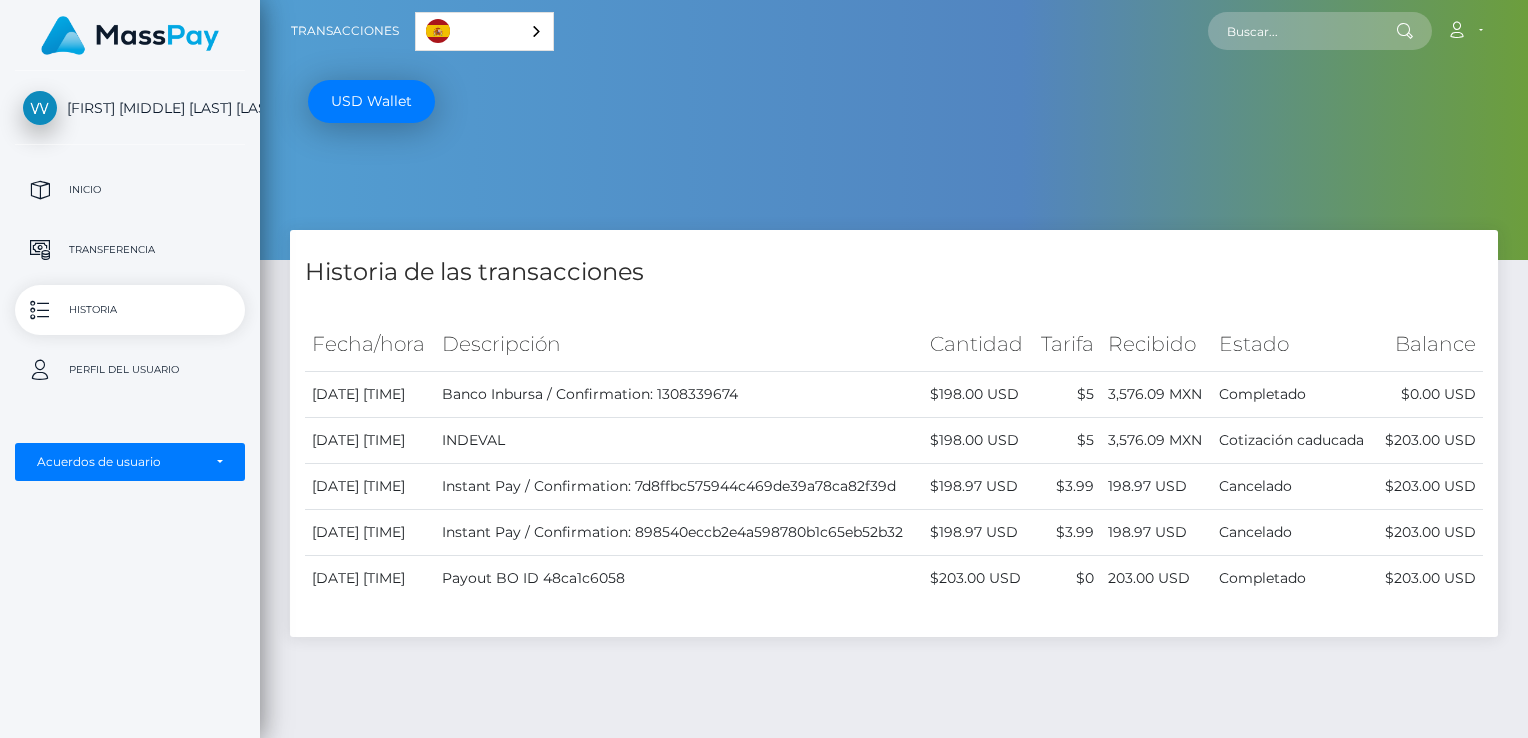 scroll, scrollTop: 0, scrollLeft: 0, axis: both 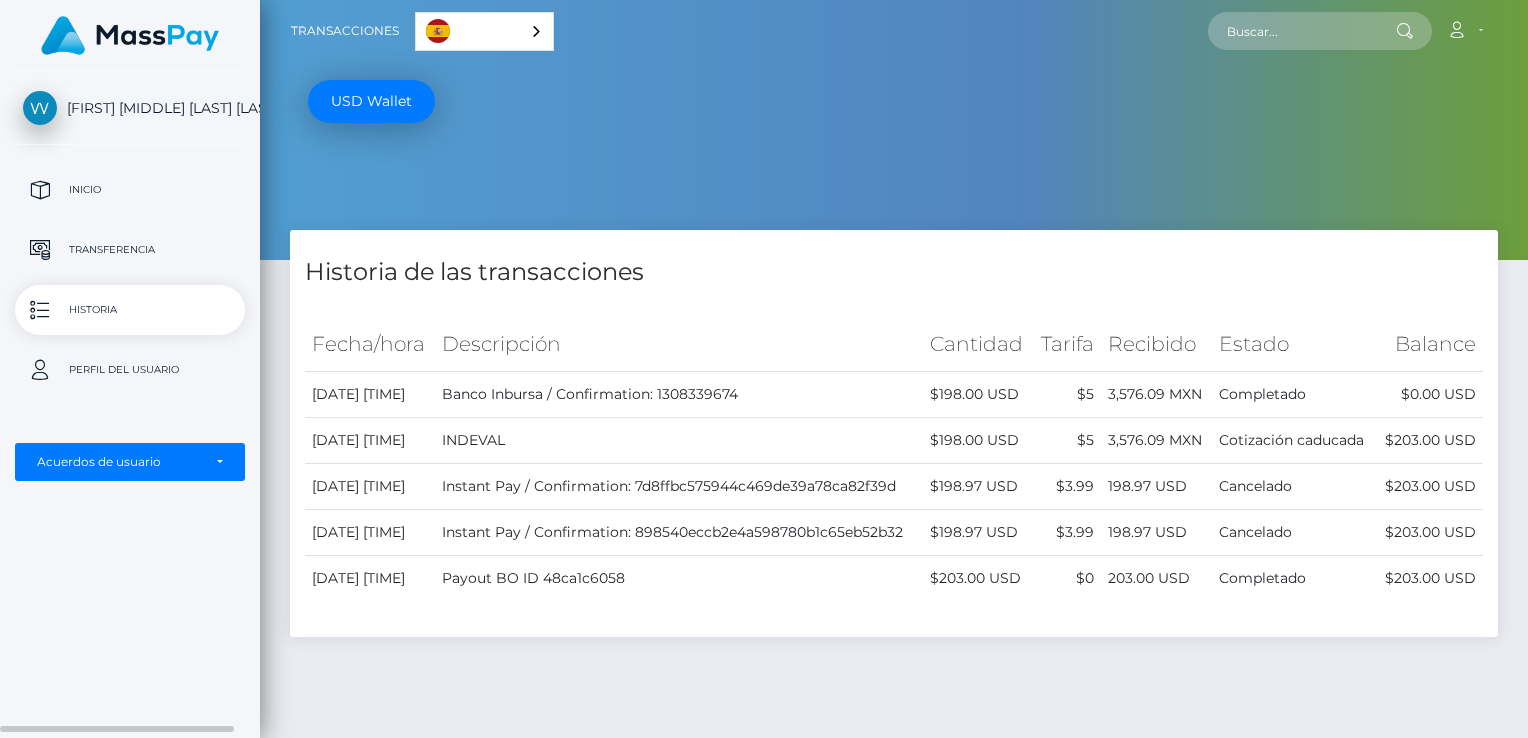 click on "Transferencia" at bounding box center (130, 250) 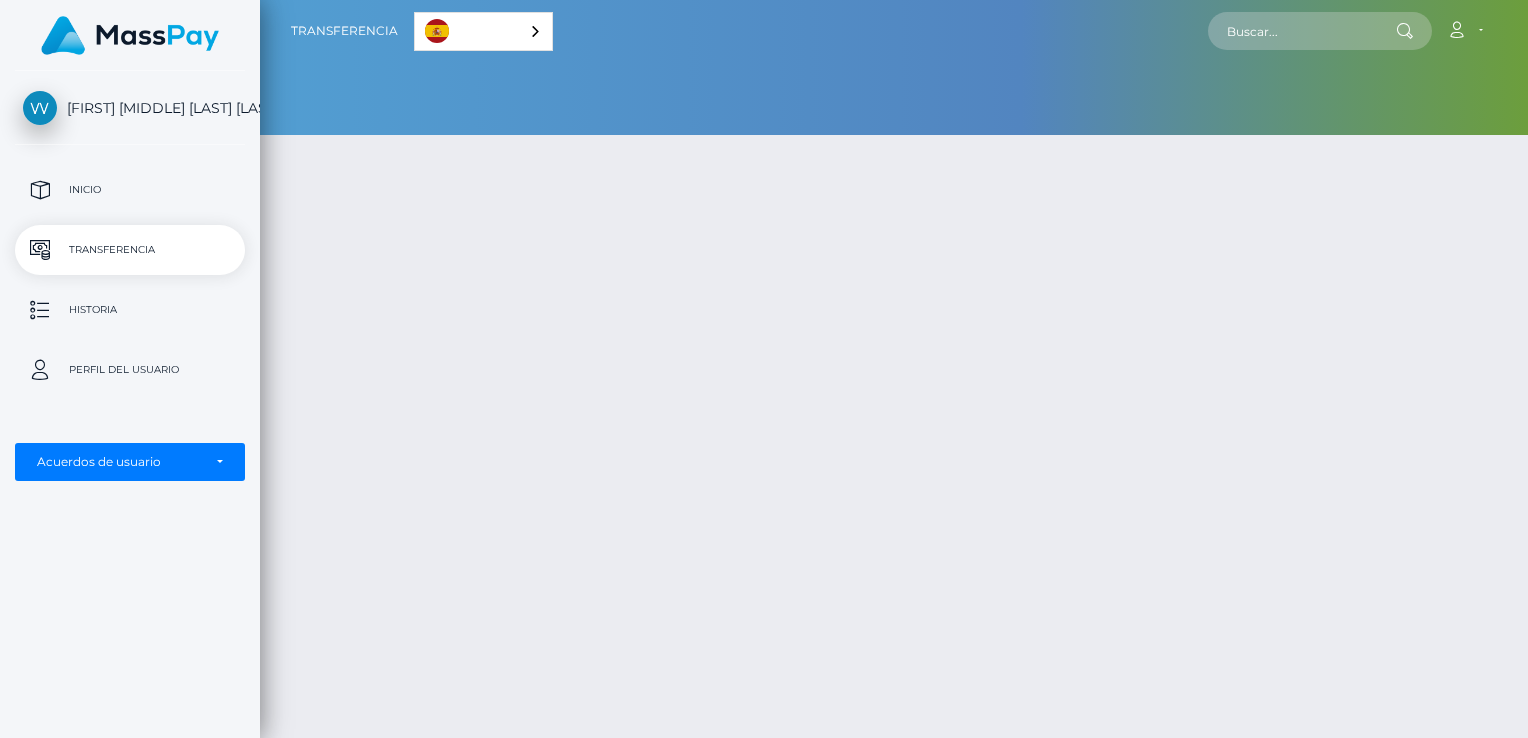 scroll, scrollTop: 0, scrollLeft: 0, axis: both 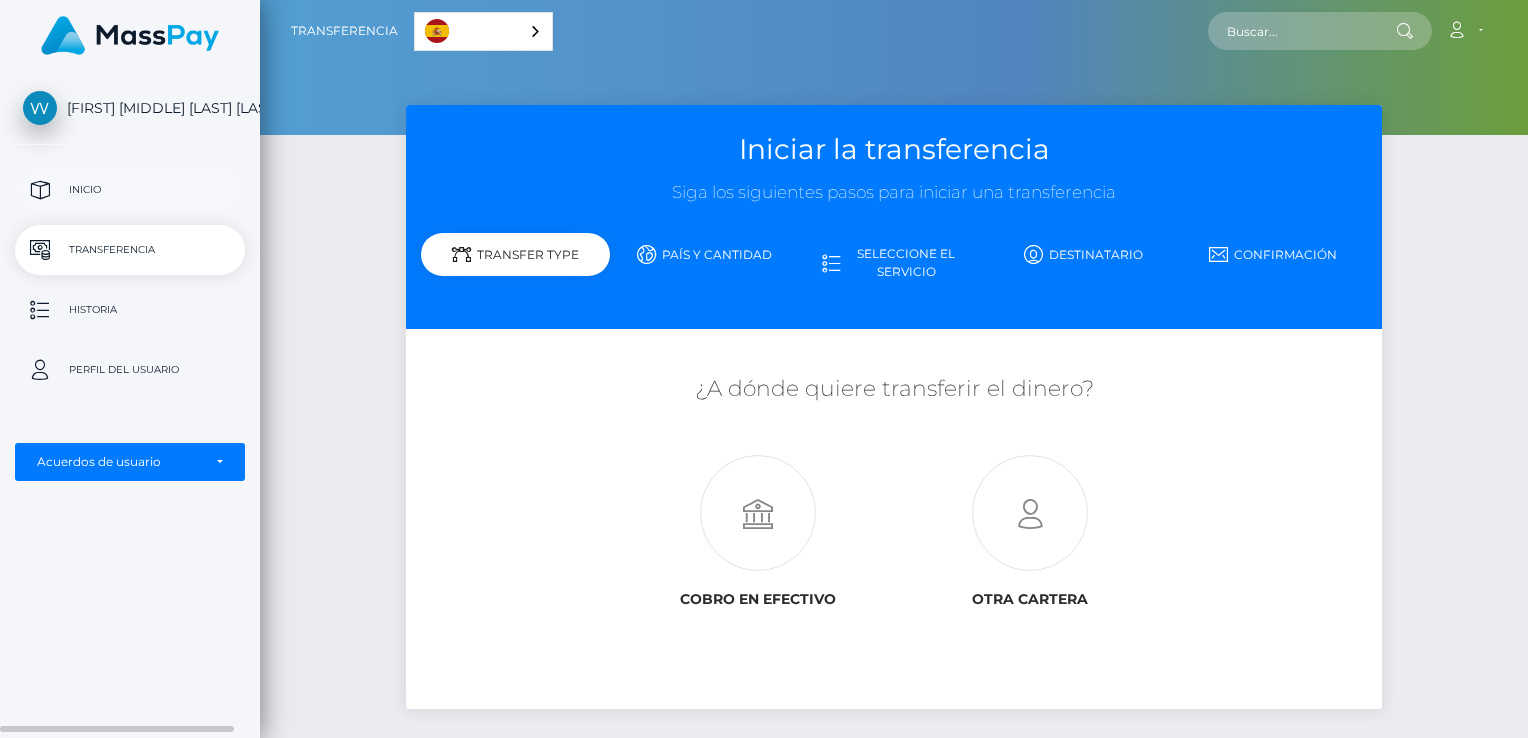 click on "Inicio" at bounding box center [130, 190] 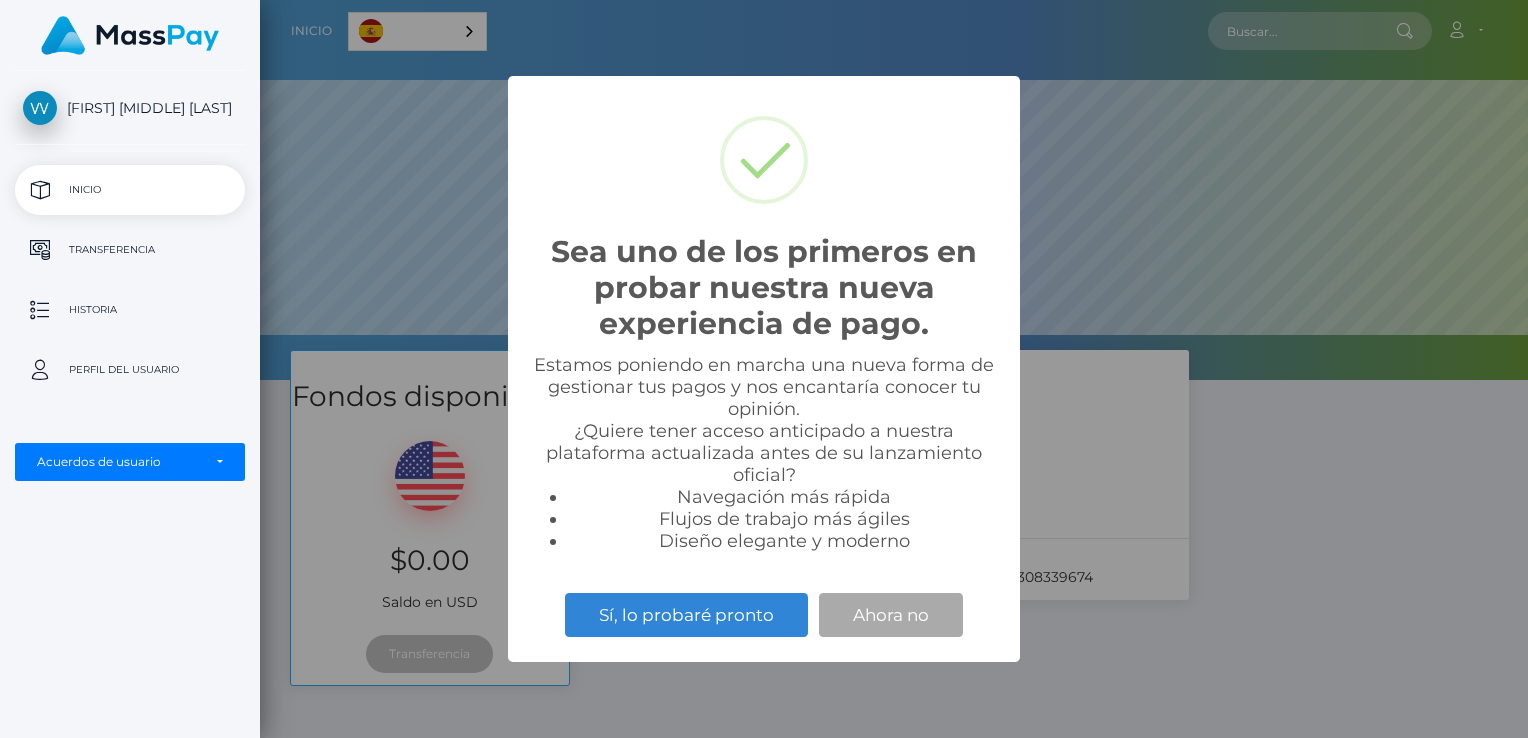 scroll, scrollTop: 0, scrollLeft: 0, axis: both 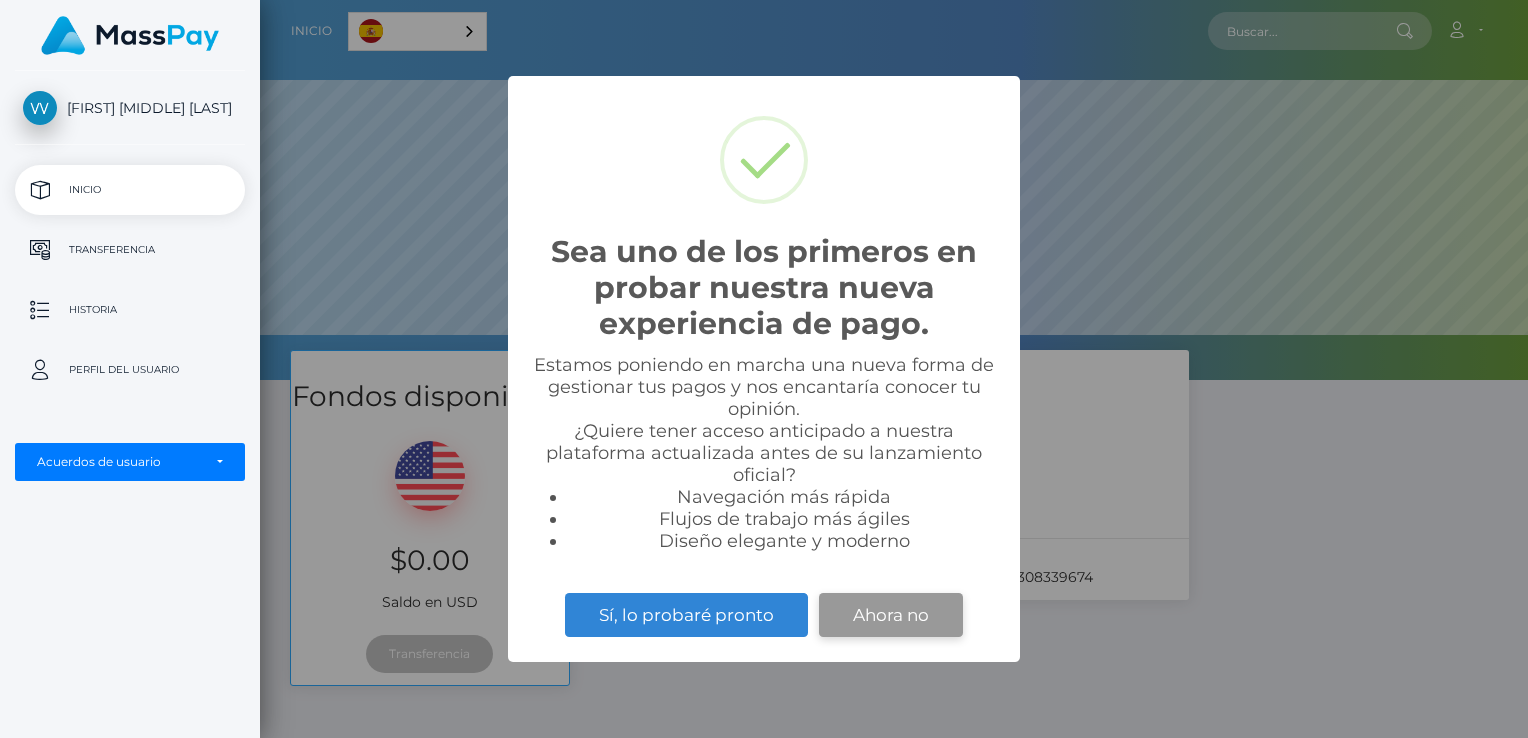 click on "Ahora no" at bounding box center [891, 615] 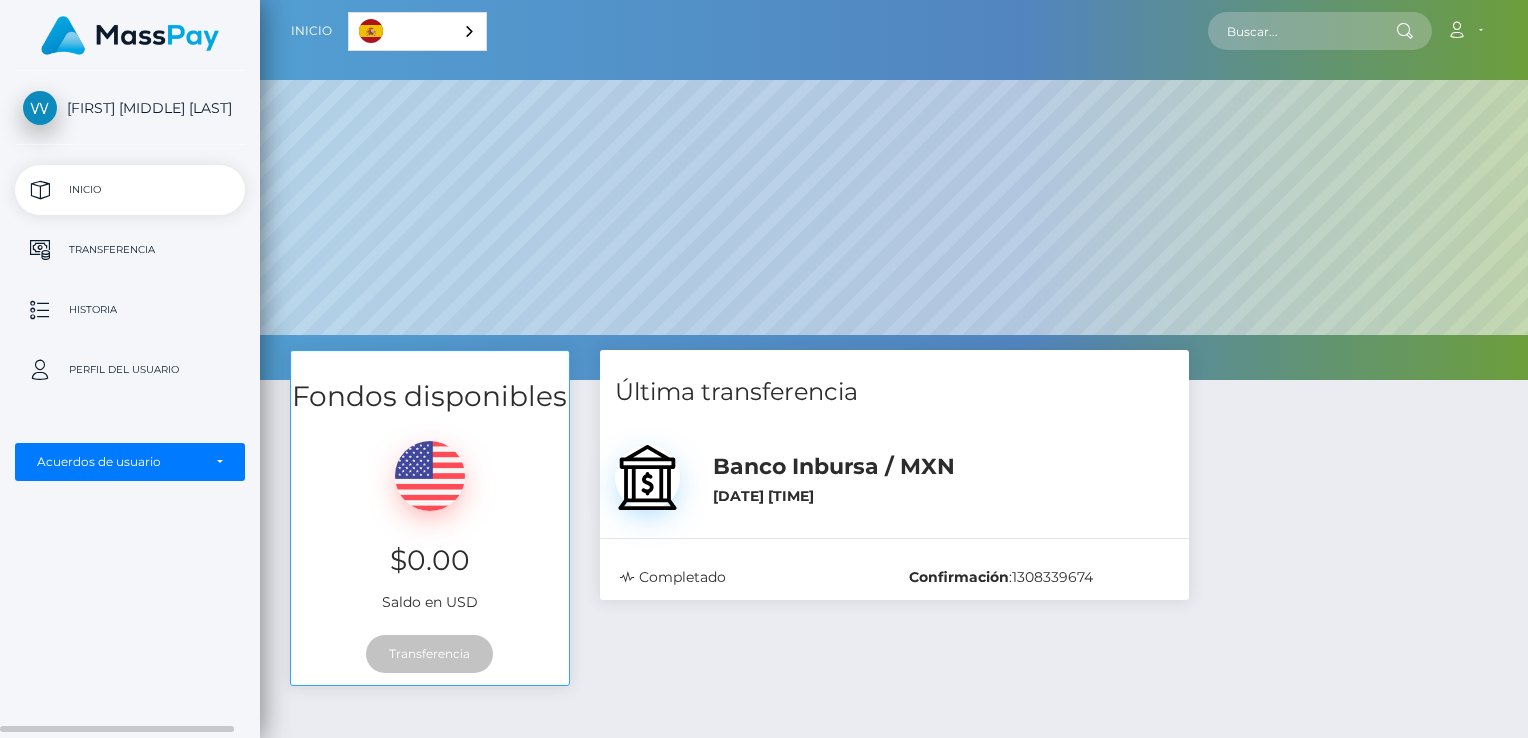 click on "Inicio" at bounding box center (130, 190) 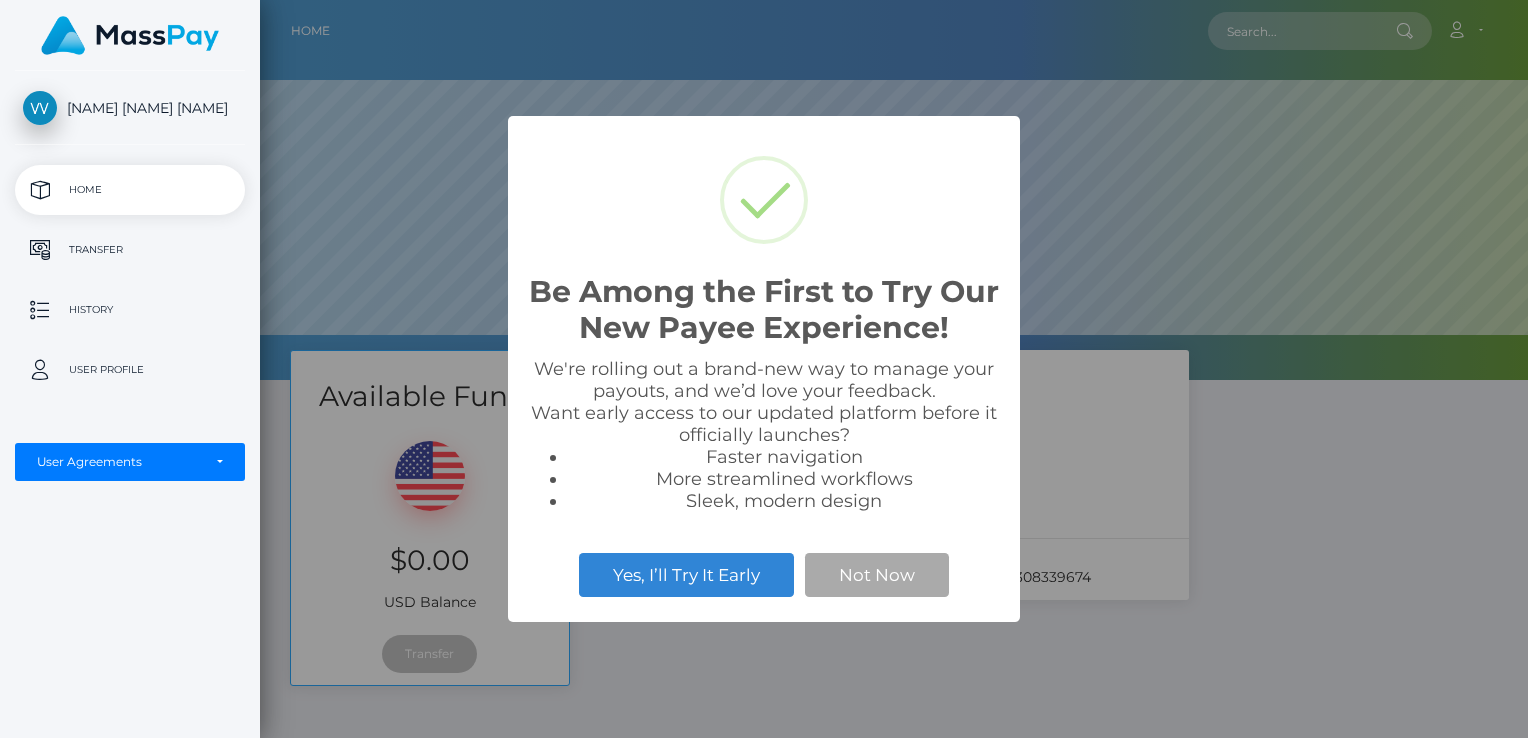 scroll, scrollTop: 0, scrollLeft: 0, axis: both 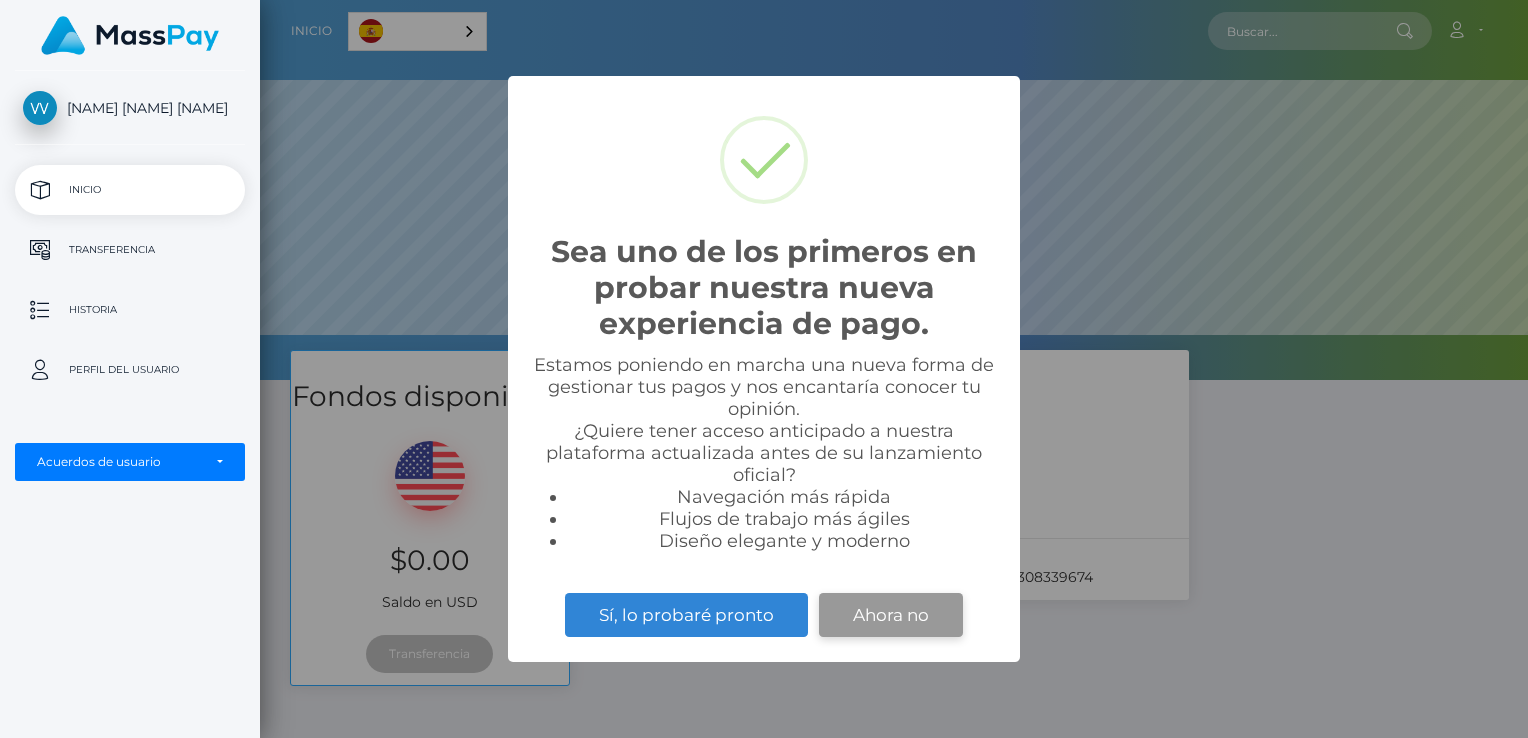 click on "Ahora no" at bounding box center [891, 615] 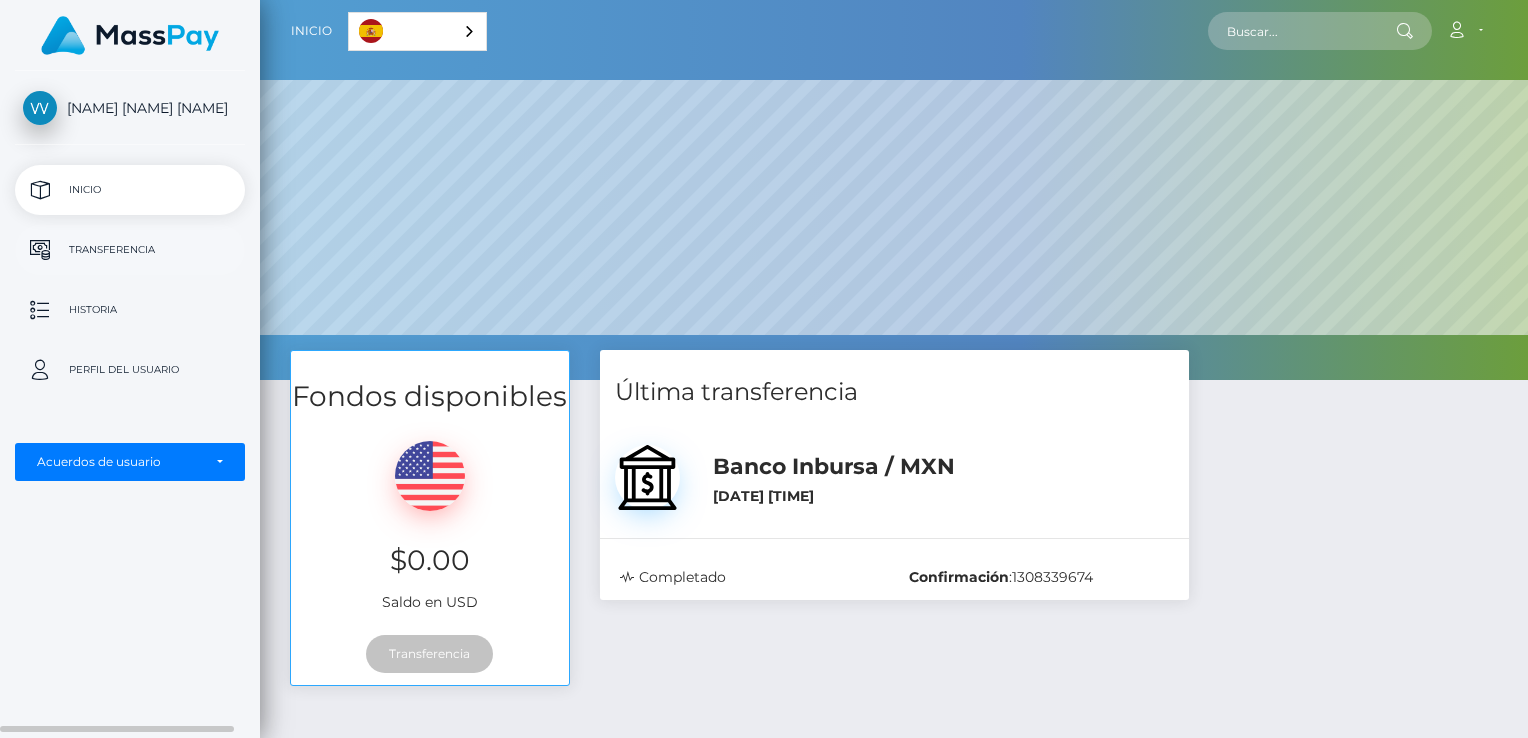 click on "Transferencia" at bounding box center [130, 250] 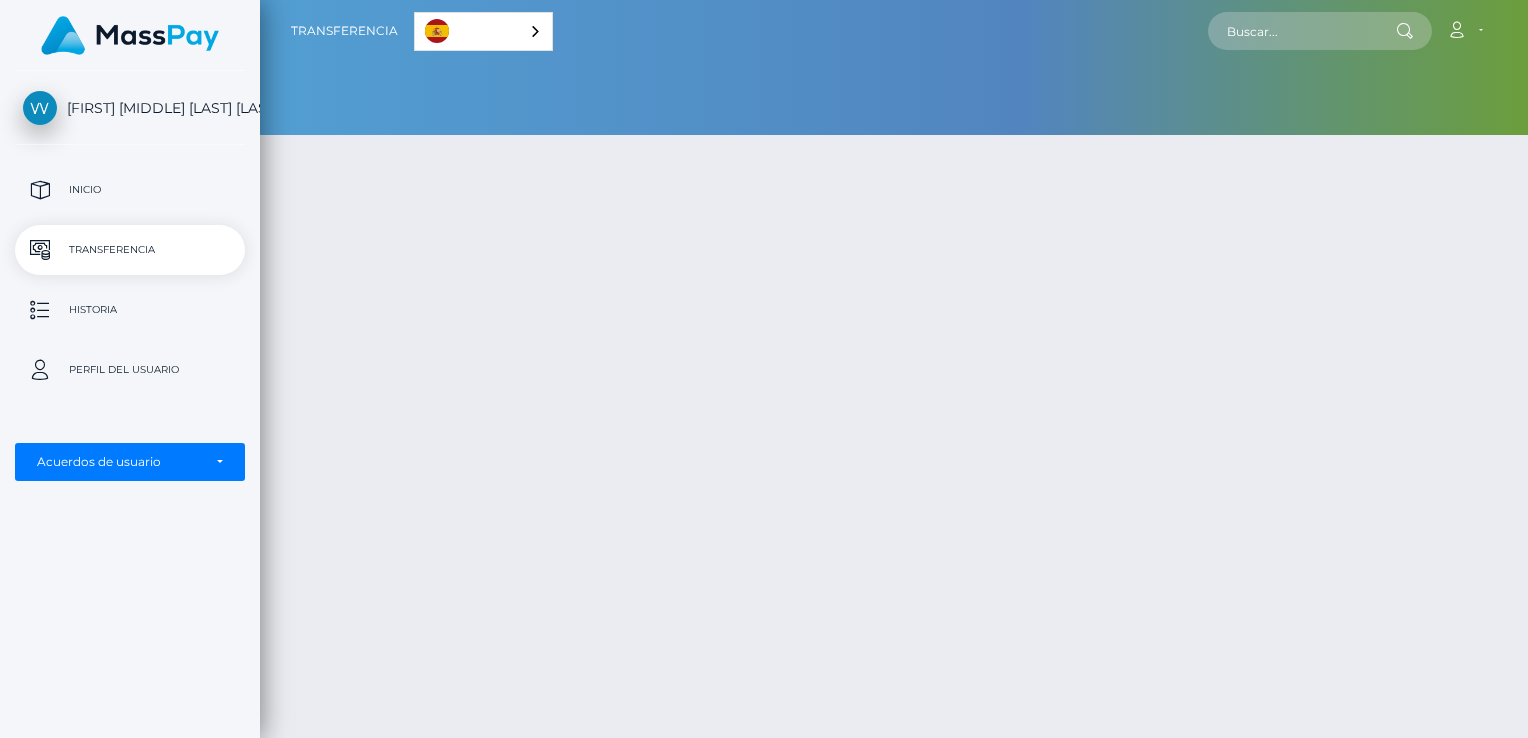 scroll, scrollTop: 0, scrollLeft: 0, axis: both 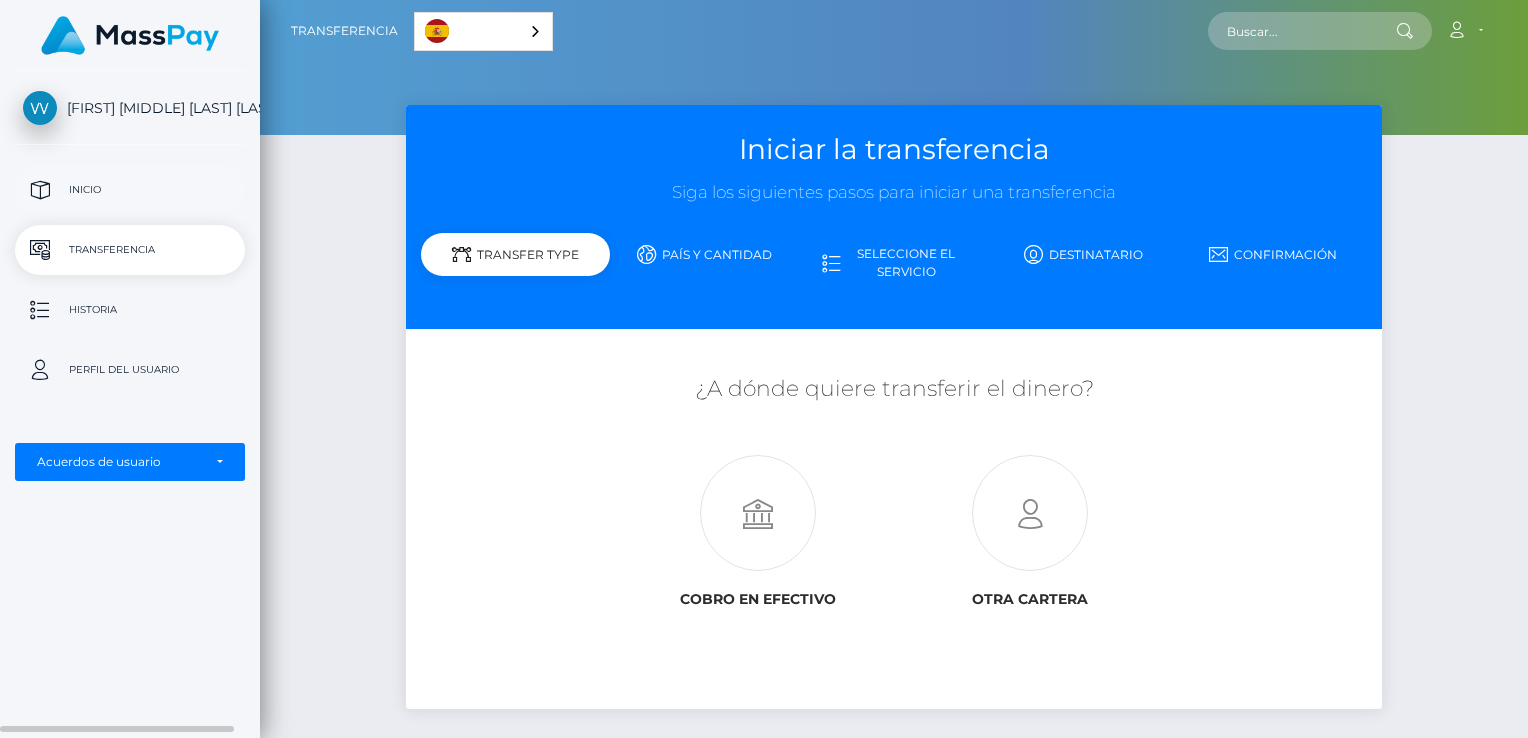 click on "Inicio" at bounding box center [130, 190] 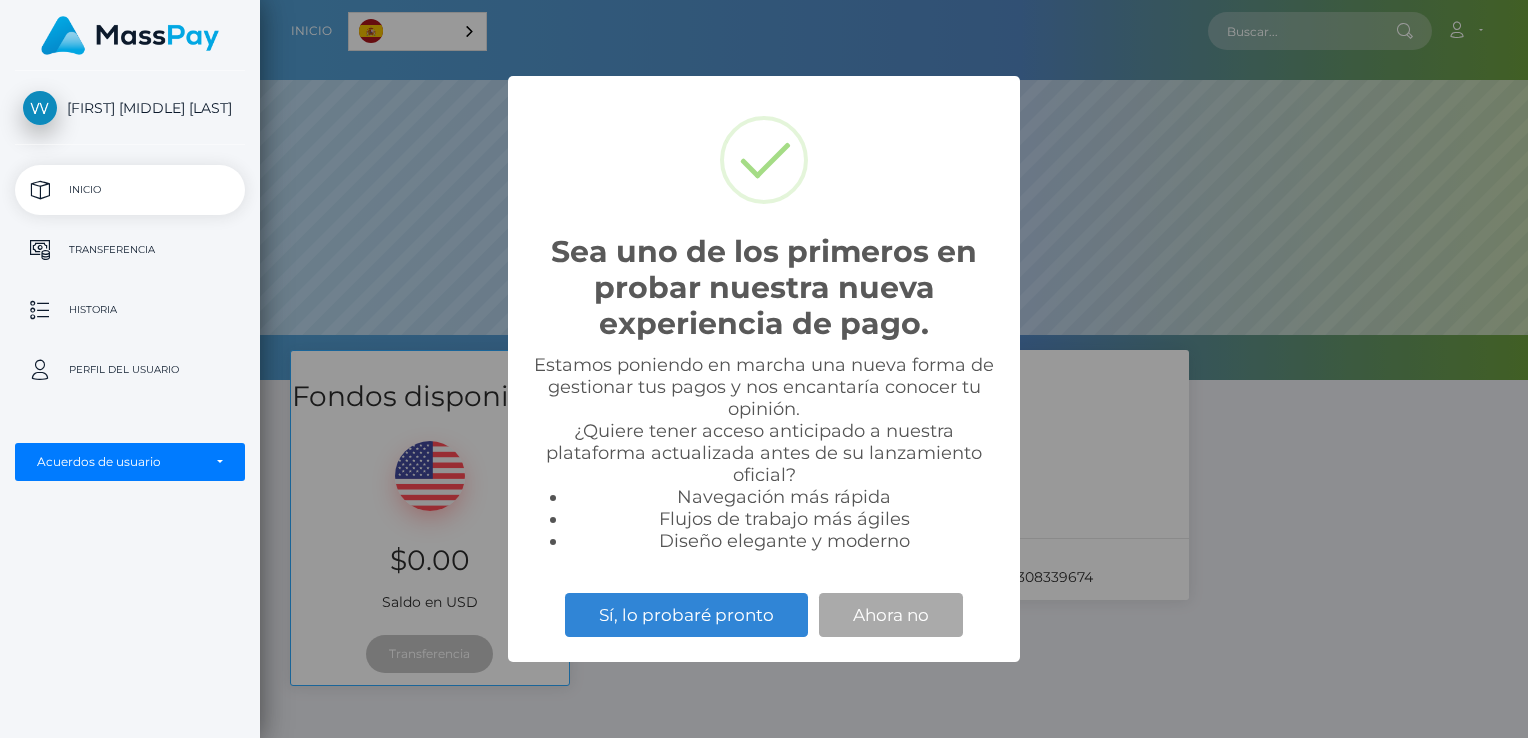 scroll, scrollTop: 0, scrollLeft: 0, axis: both 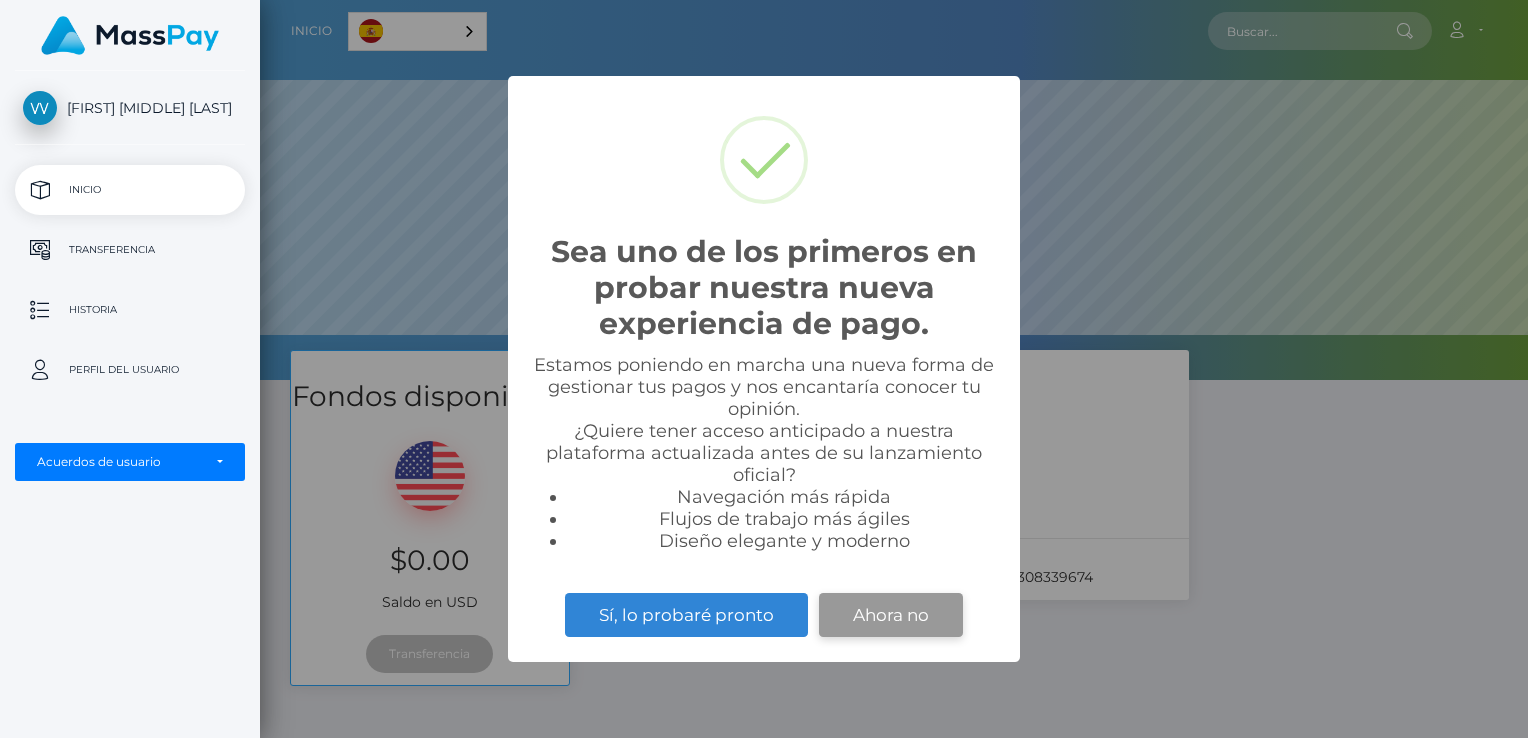 click on "Ahora no" at bounding box center [891, 615] 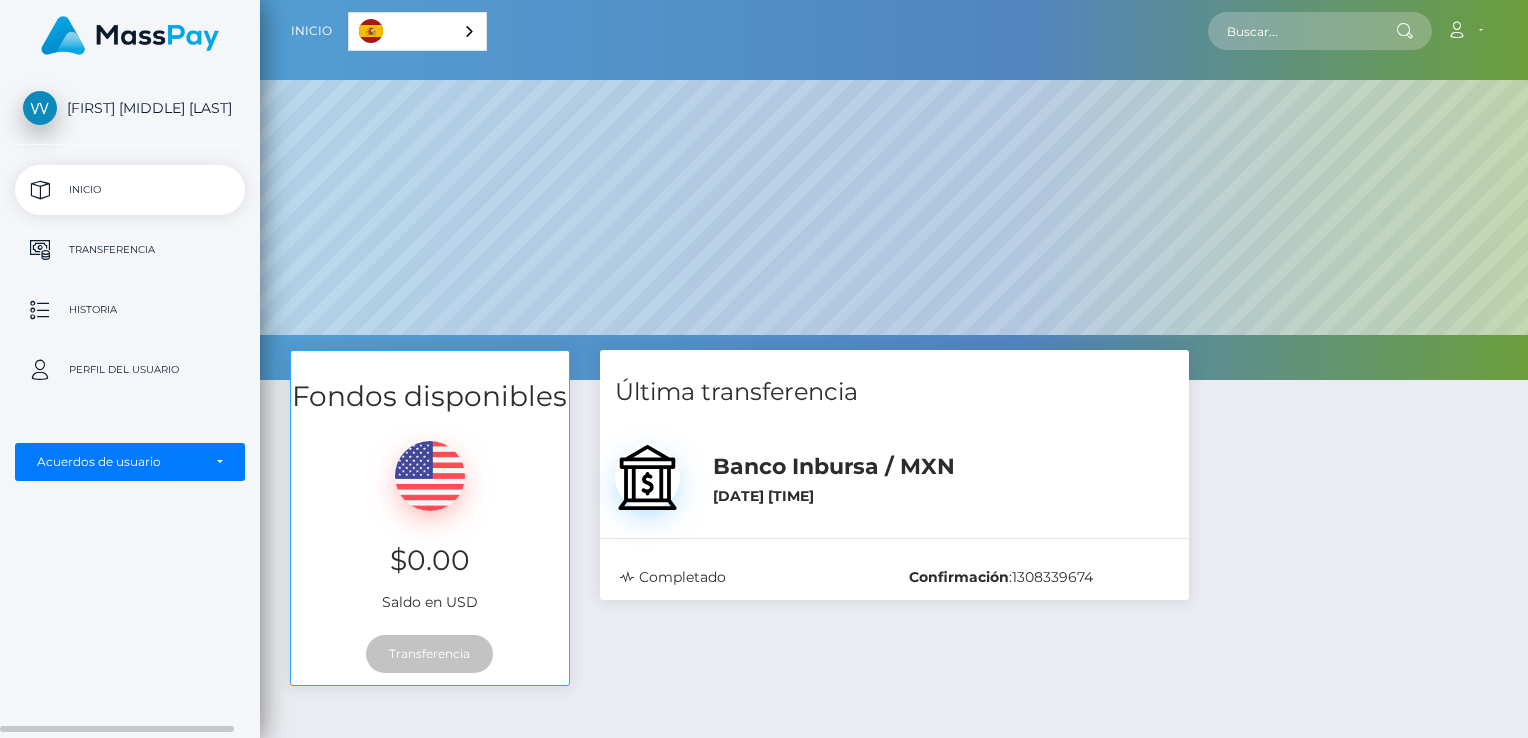 click on "Transferencia" at bounding box center (130, 250) 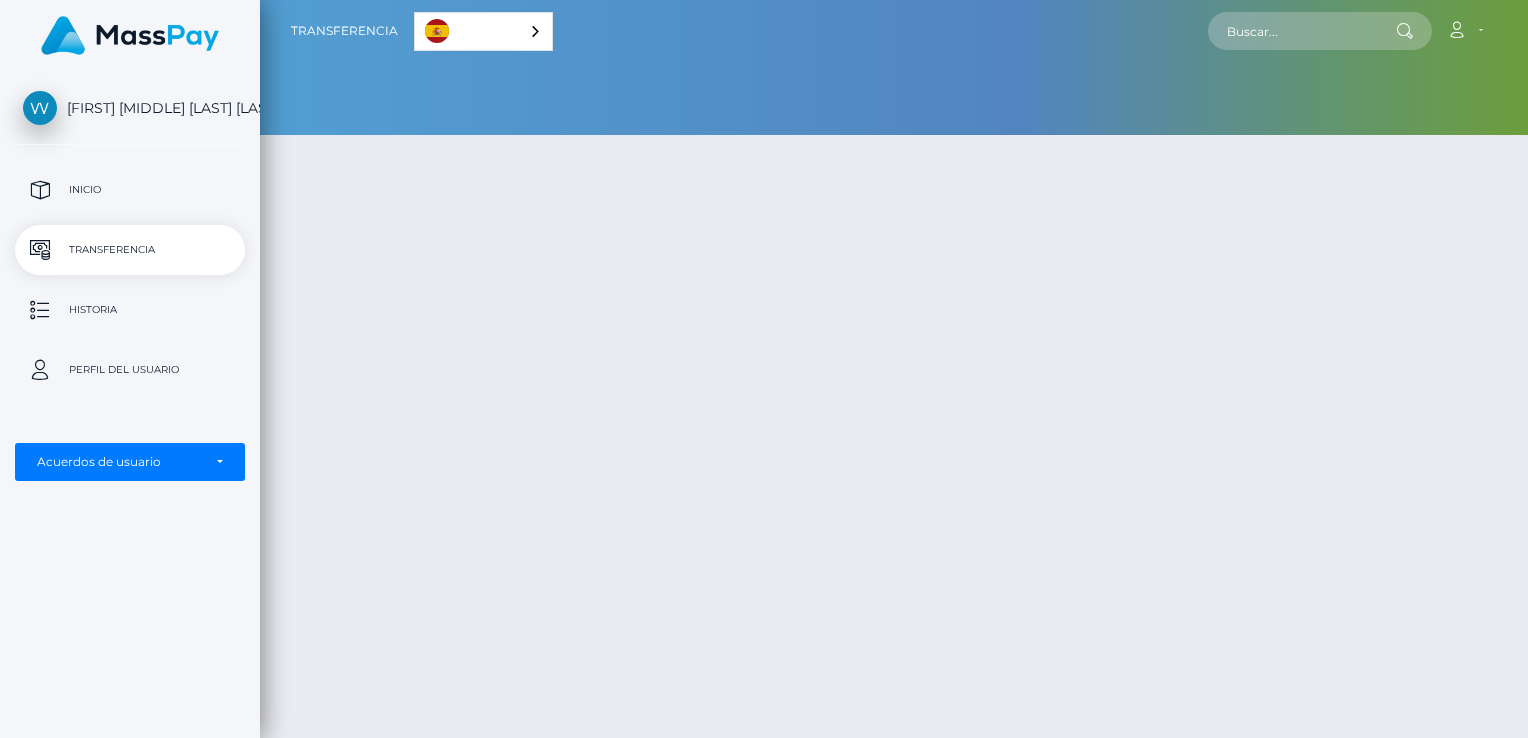 scroll, scrollTop: 0, scrollLeft: 0, axis: both 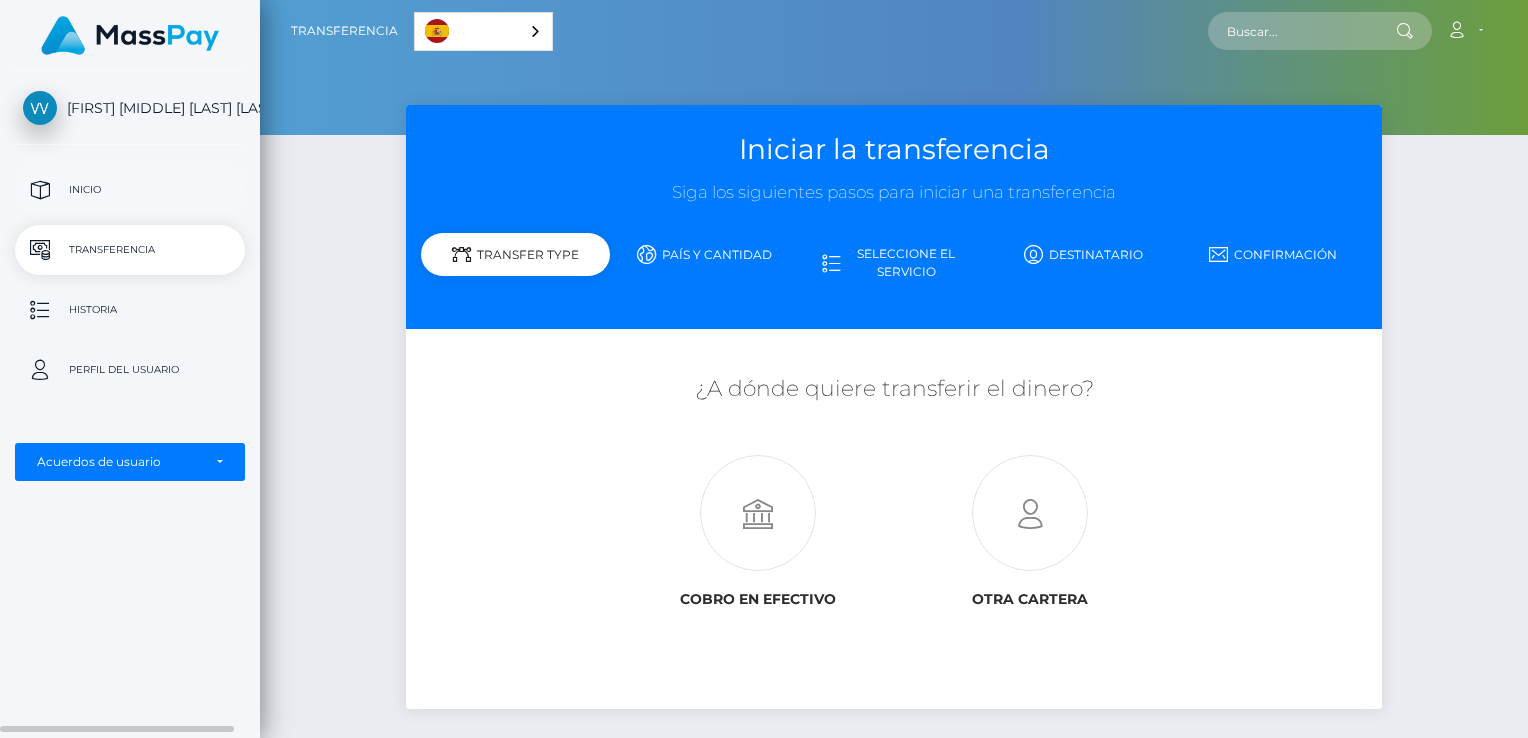 click on "Inicio" at bounding box center [130, 190] 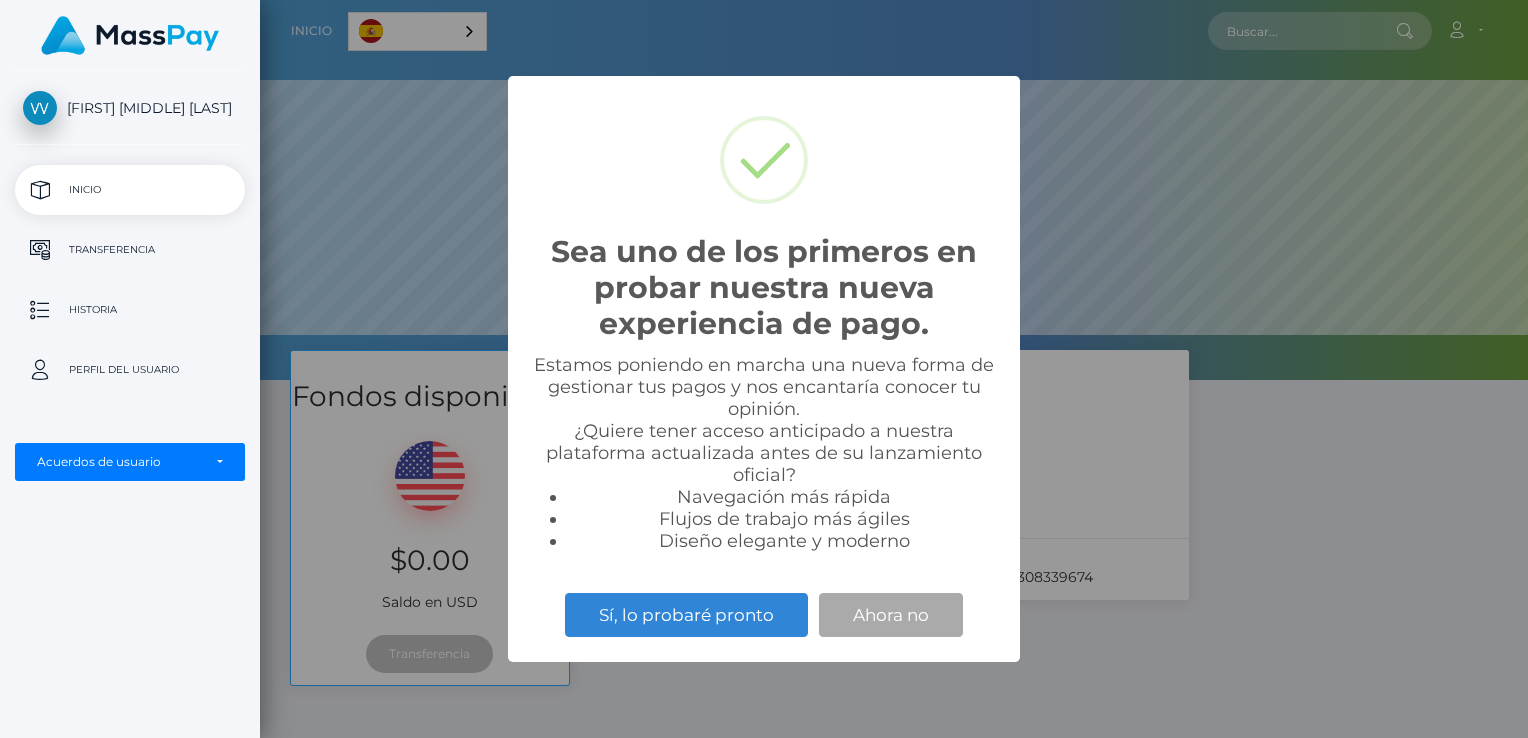 scroll, scrollTop: 0, scrollLeft: 0, axis: both 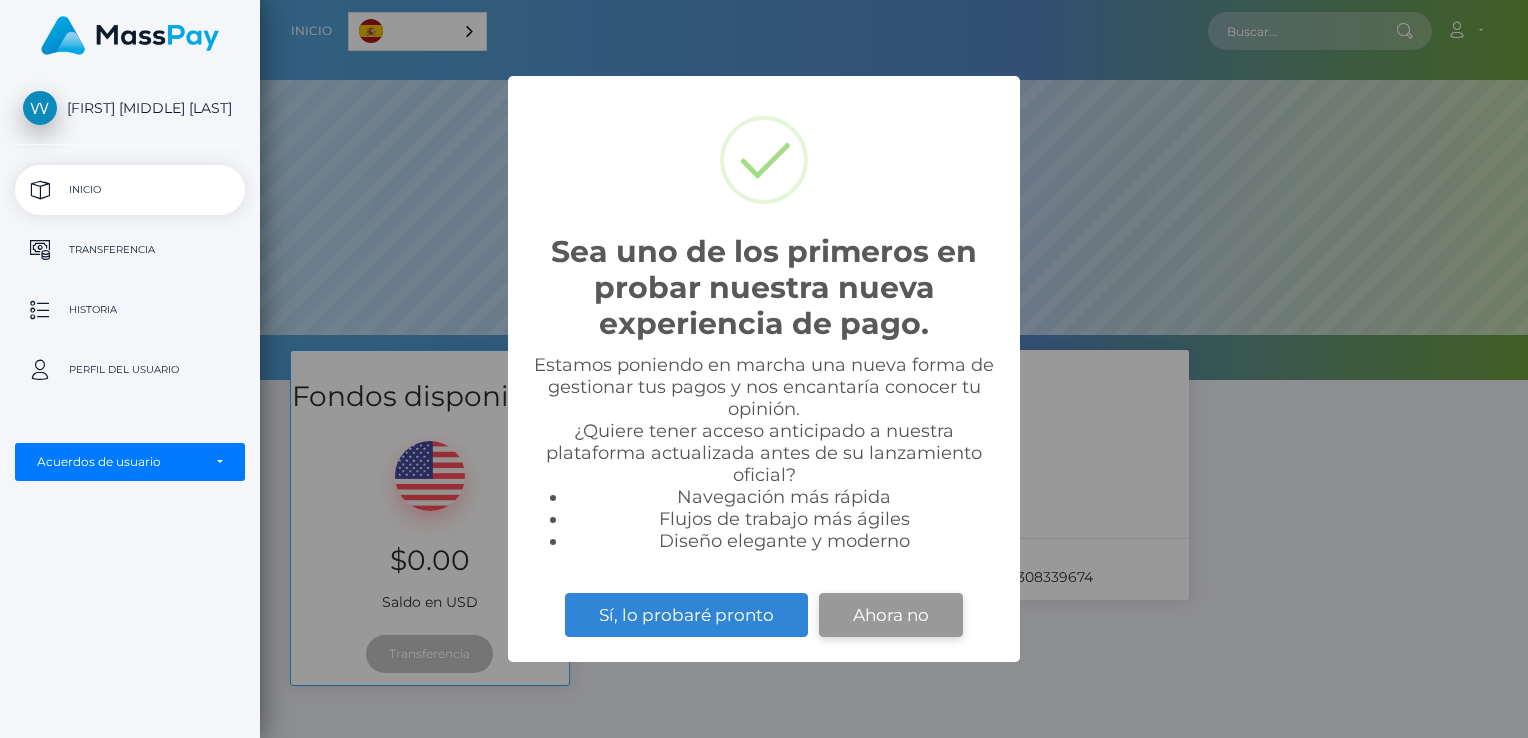 click on "Ahora no" at bounding box center (891, 615) 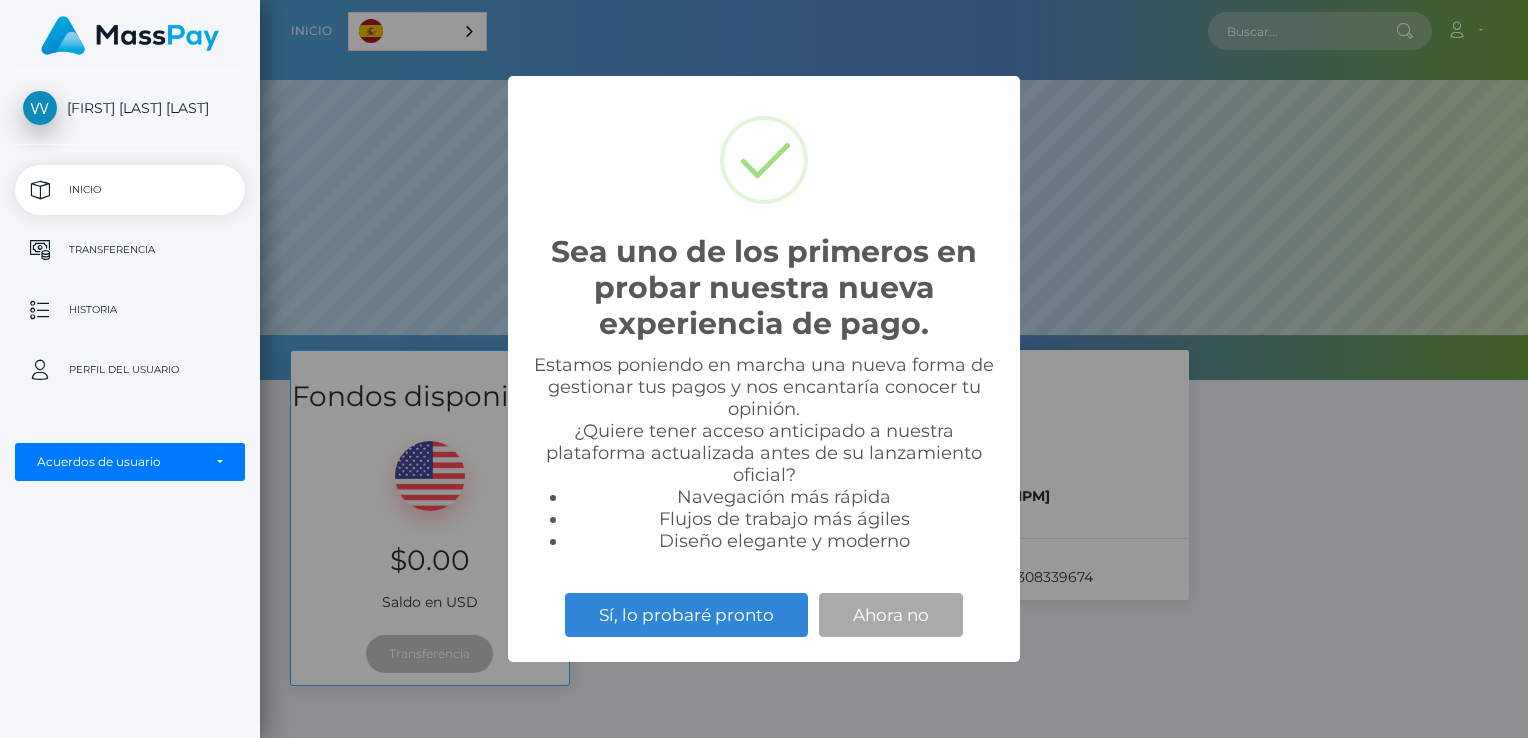 scroll, scrollTop: 0, scrollLeft: 0, axis: both 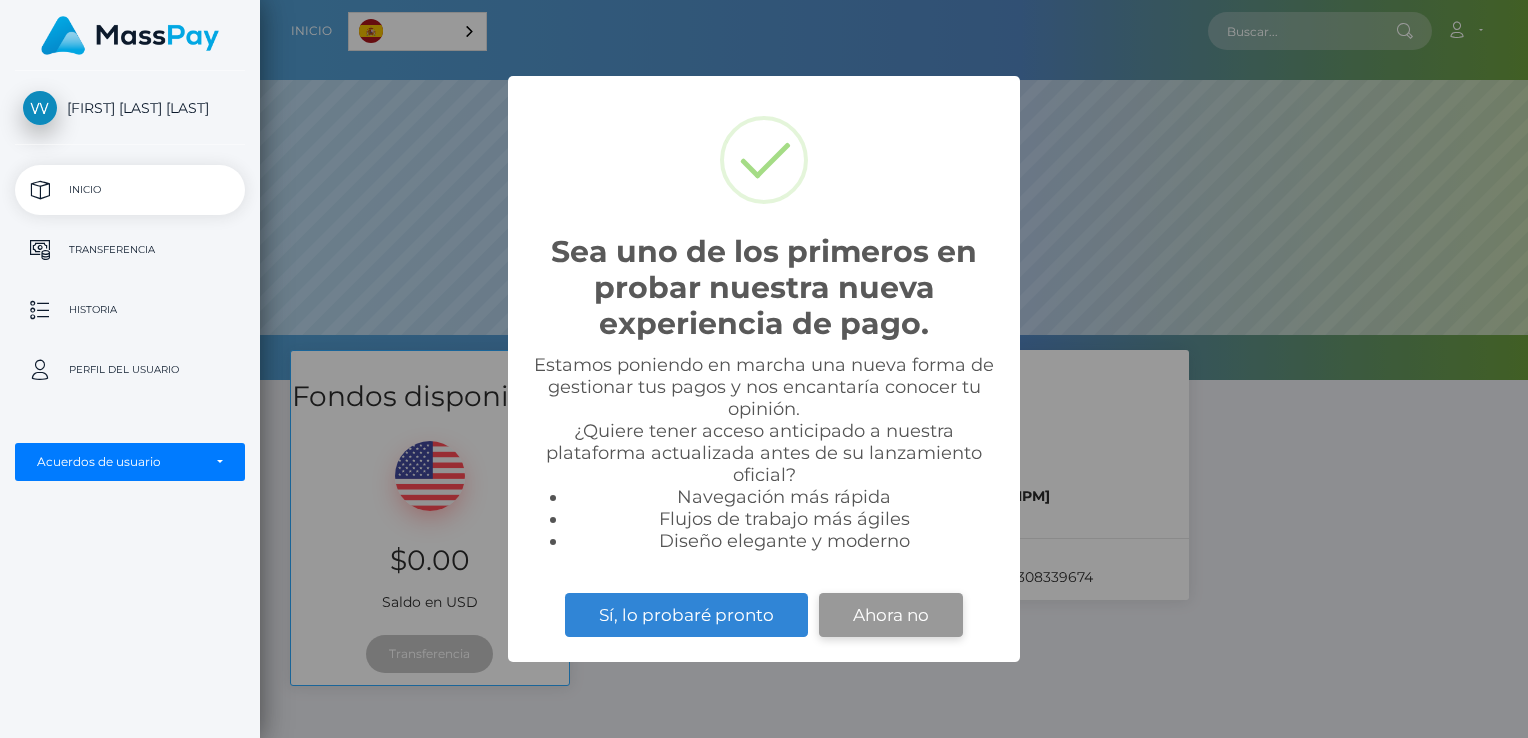 click on "Ahora no" at bounding box center [891, 615] 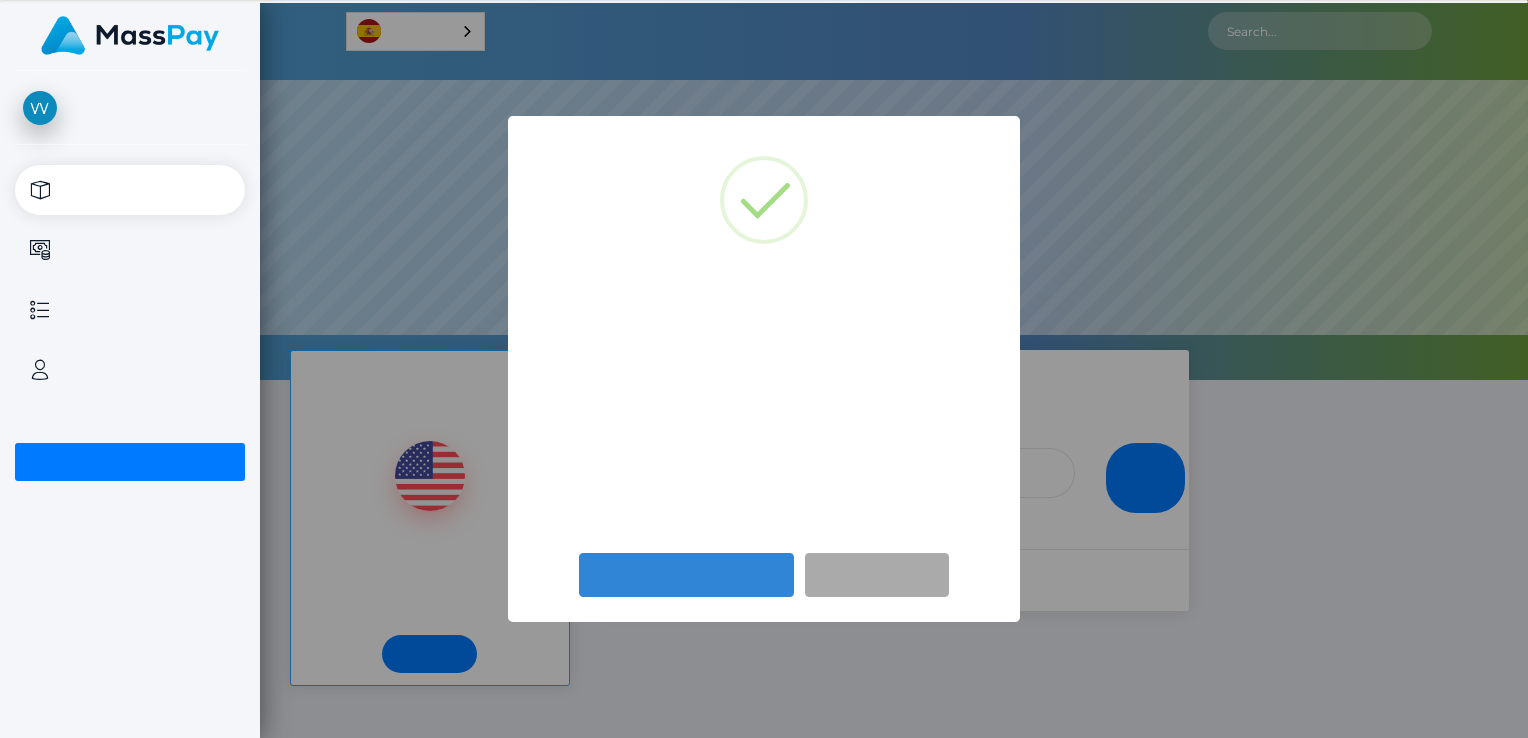 scroll, scrollTop: 0, scrollLeft: 0, axis: both 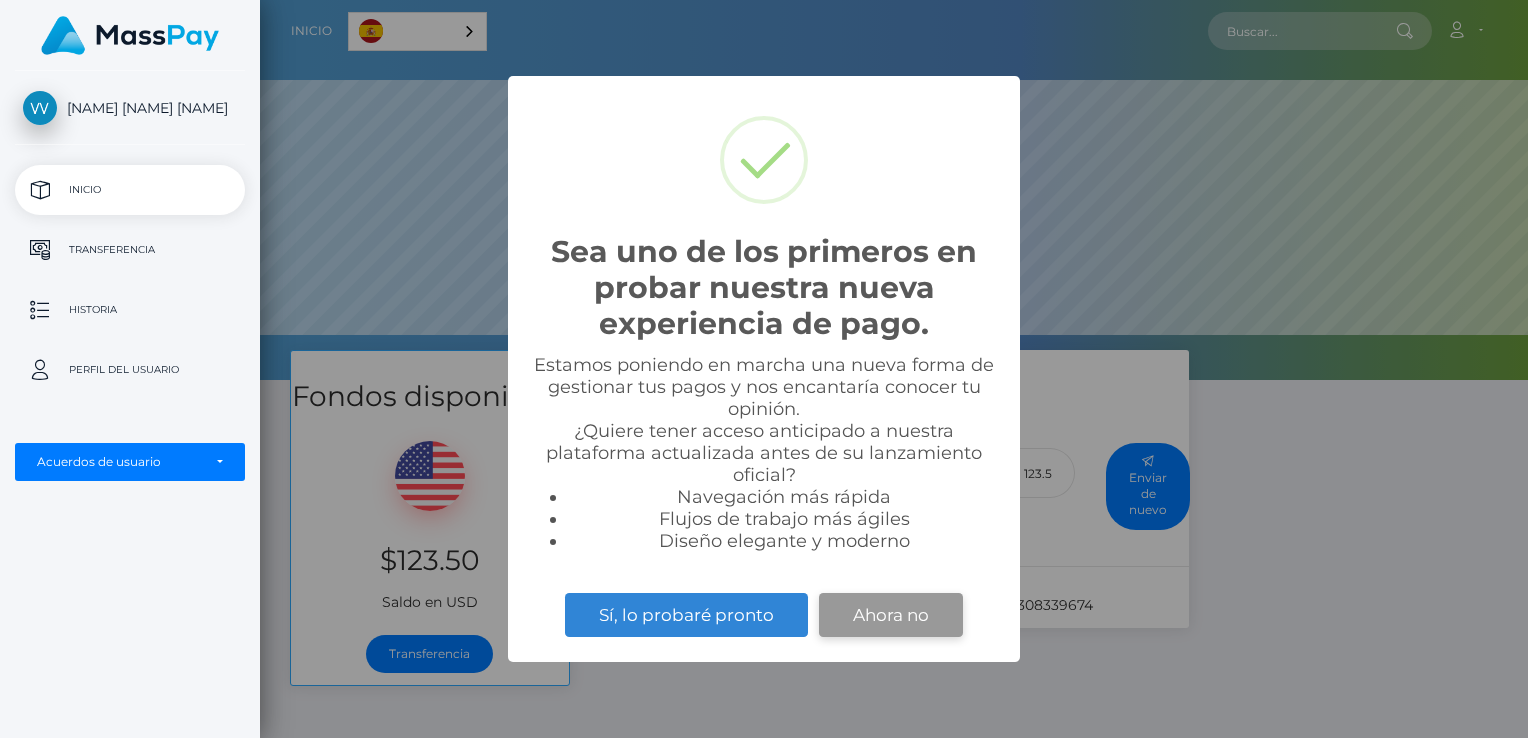 click on "Sea uno de los primeros en probar nuestra nueva experiencia de pago. × Estamos poniendo en marcha una nueva forma de gestionar tus pagos y nos encantaría conocer tu opinión. ¿Quiere tener acceso anticipado a nuestra plataforma actualizada antes de su lanzamiento oficial? Navegación más rápida Flujos de trabajo más ágiles Diseño elegante y moderno Sí, lo probaré pronto Ahora no" at bounding box center (764, 369) 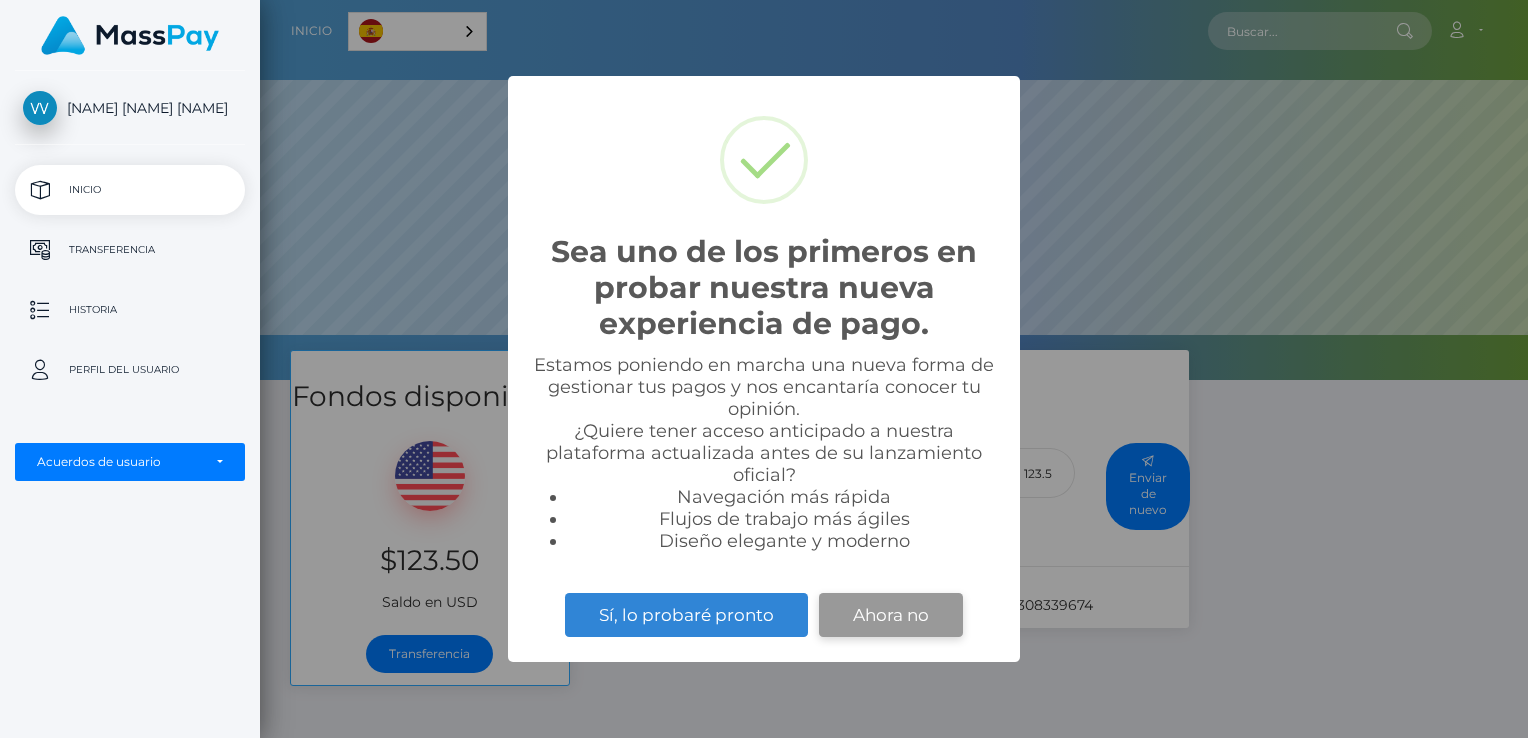 click on "Ahora no" at bounding box center (891, 615) 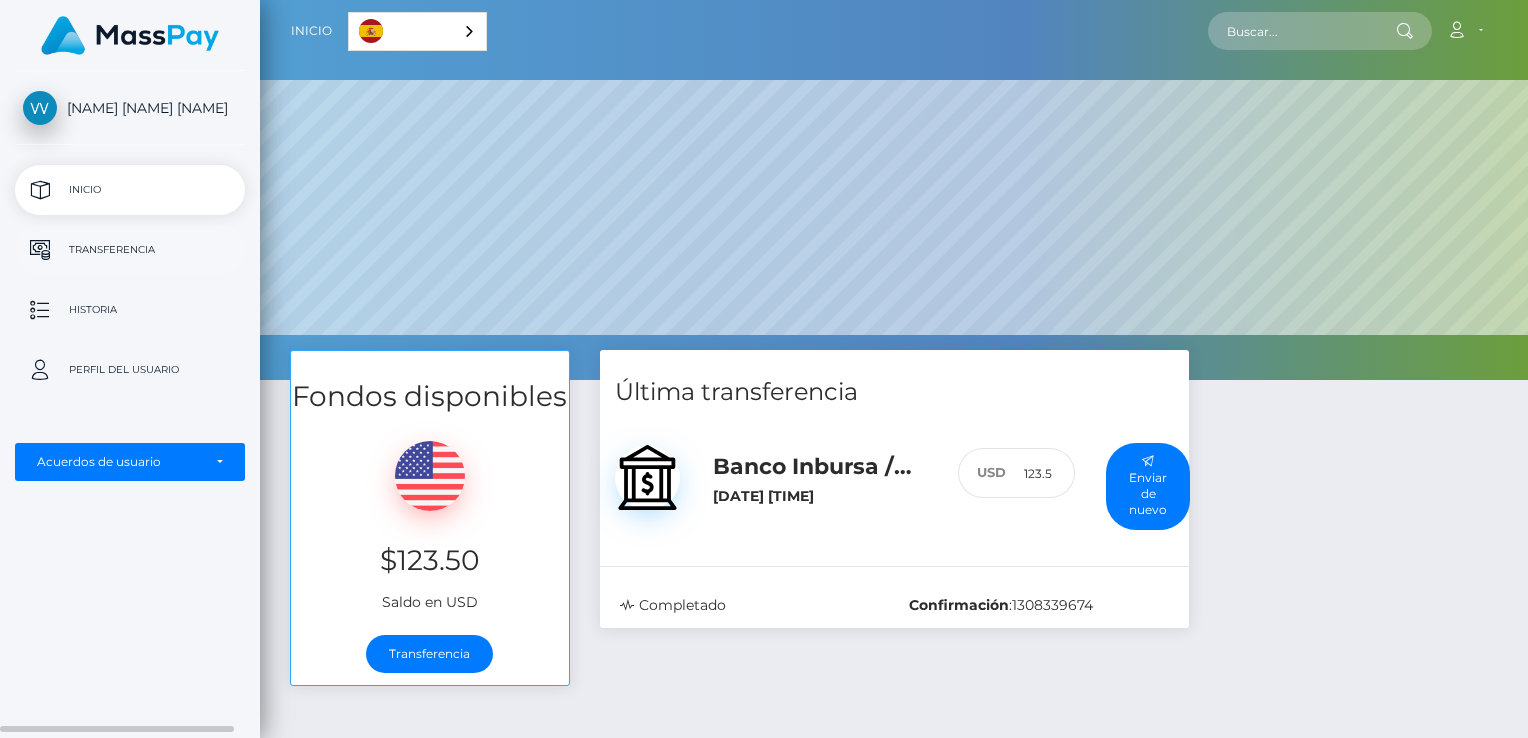 click on "Transferencia" at bounding box center (130, 250) 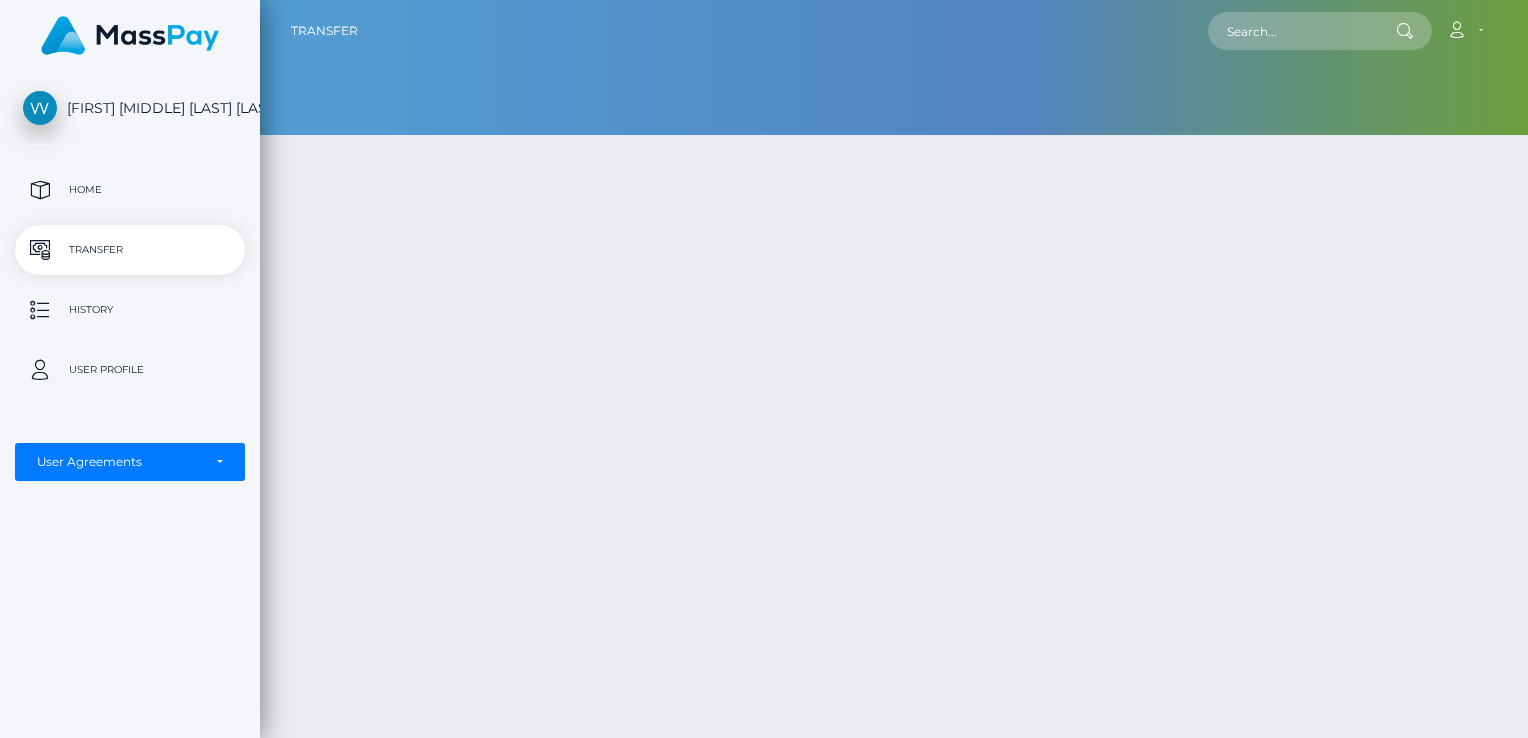 scroll, scrollTop: 0, scrollLeft: 0, axis: both 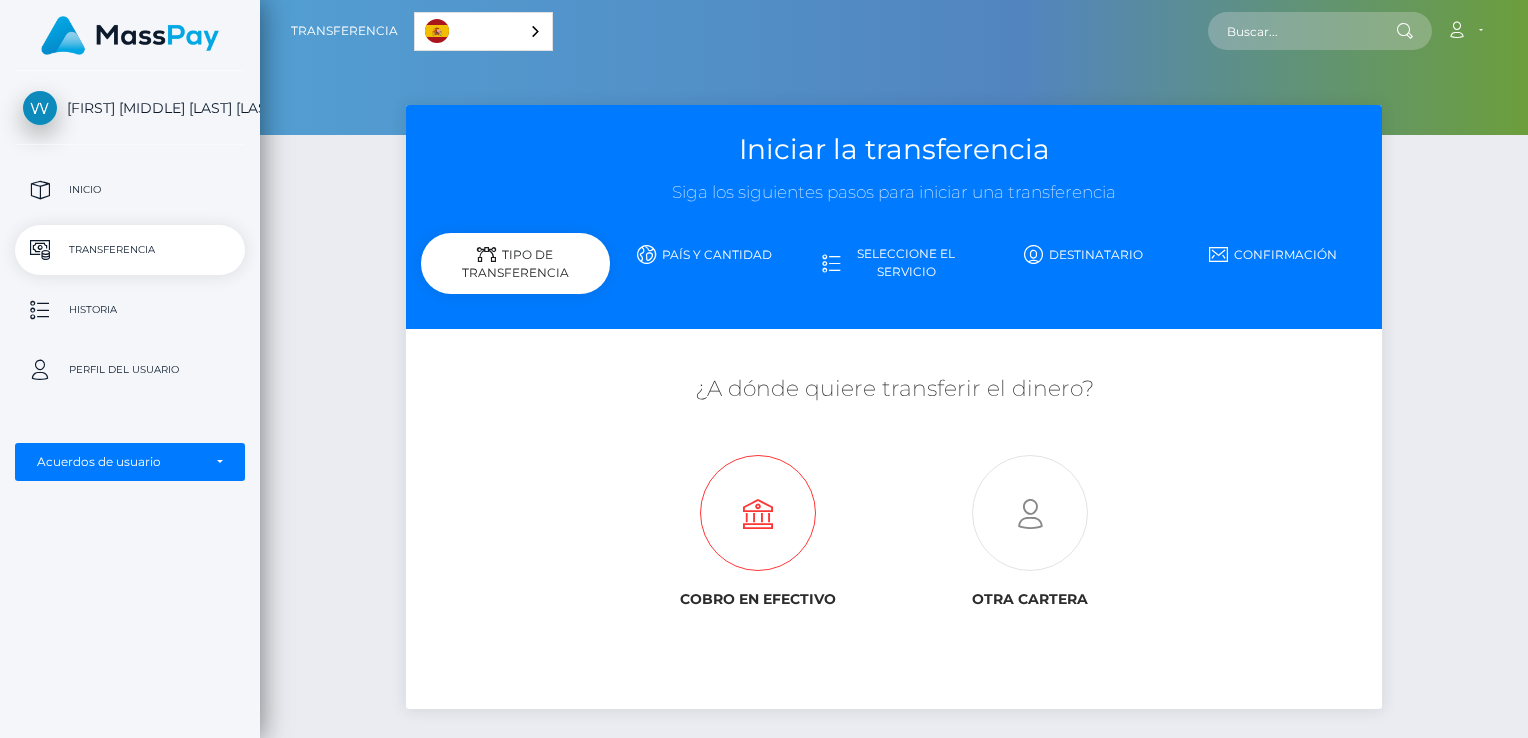 click at bounding box center (758, 514) 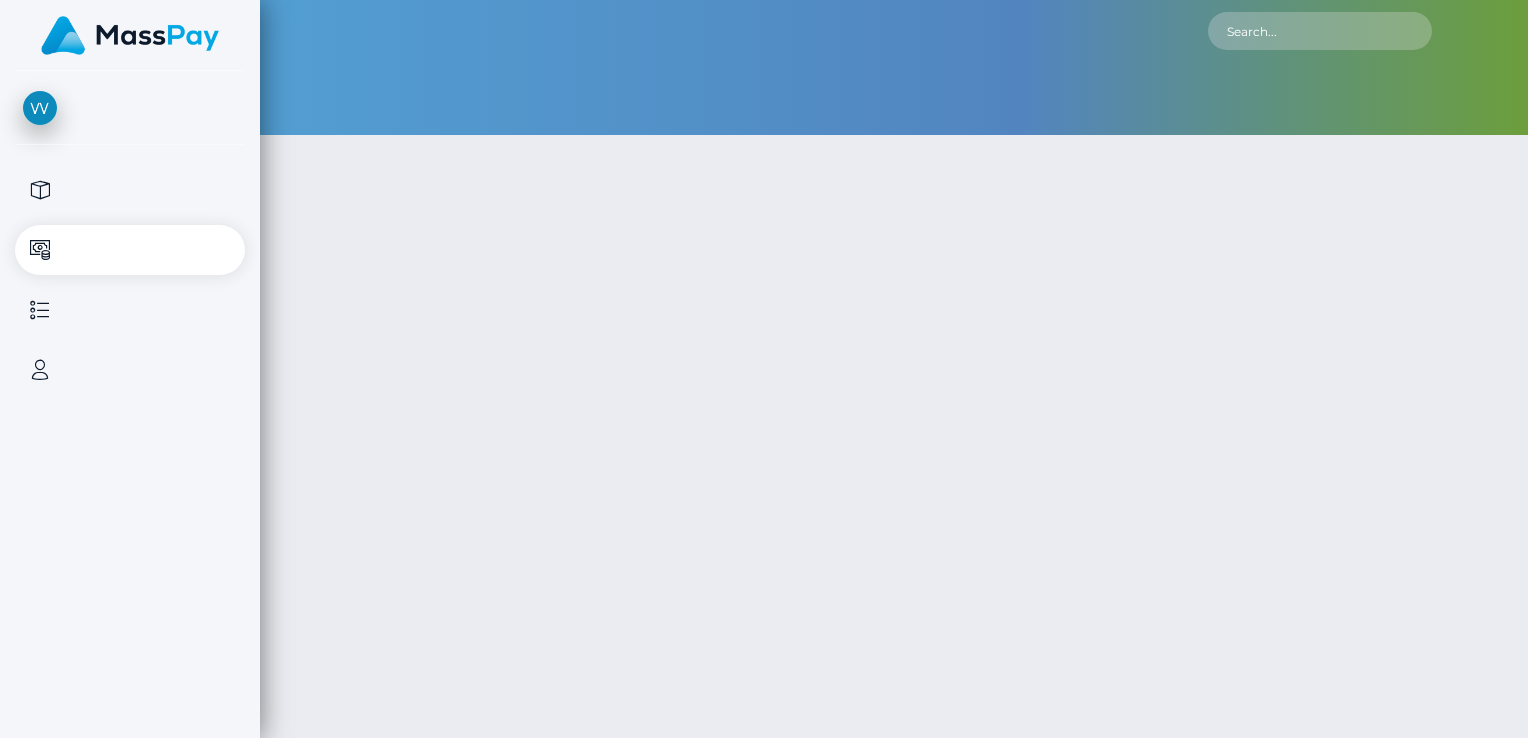 scroll, scrollTop: 0, scrollLeft: 0, axis: both 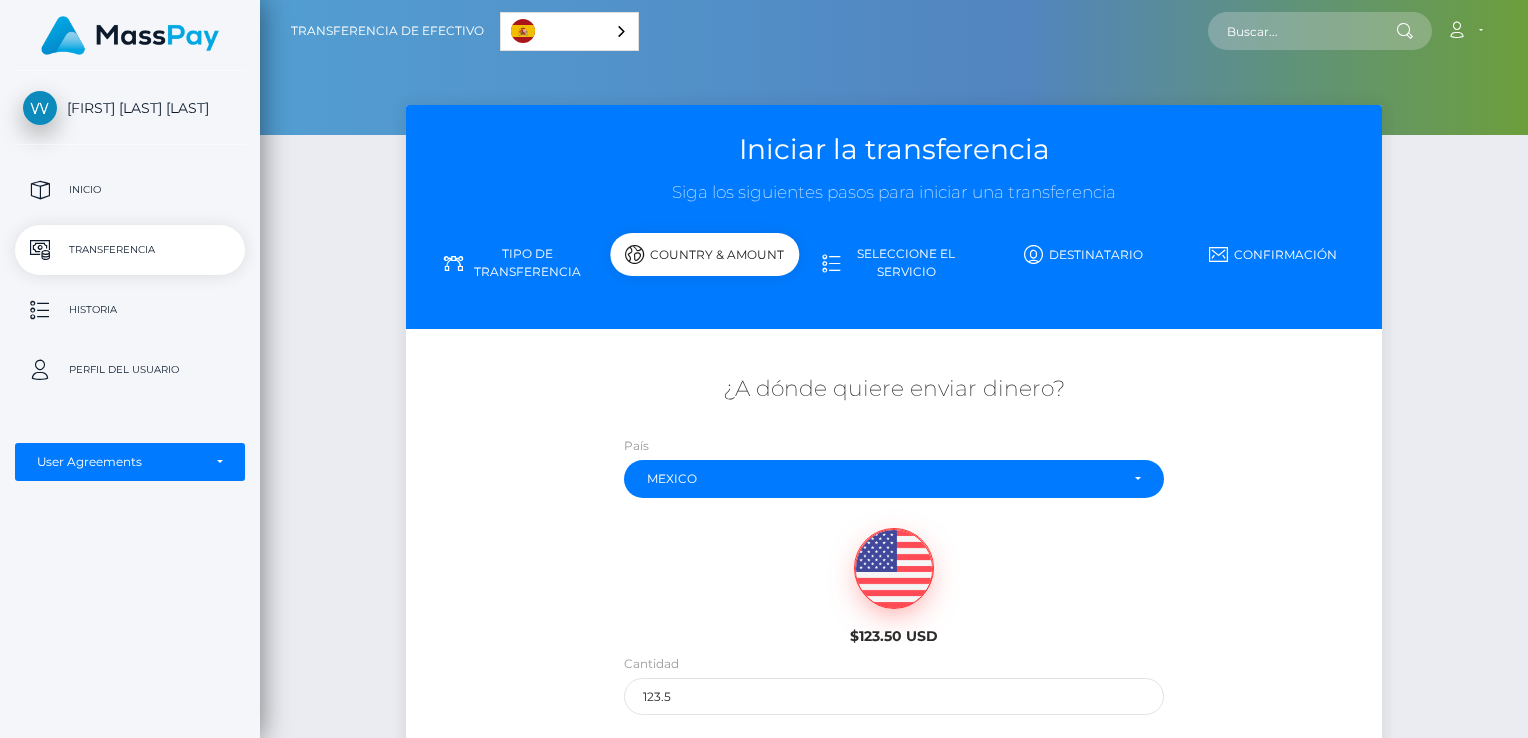 click at bounding box center [894, 569] 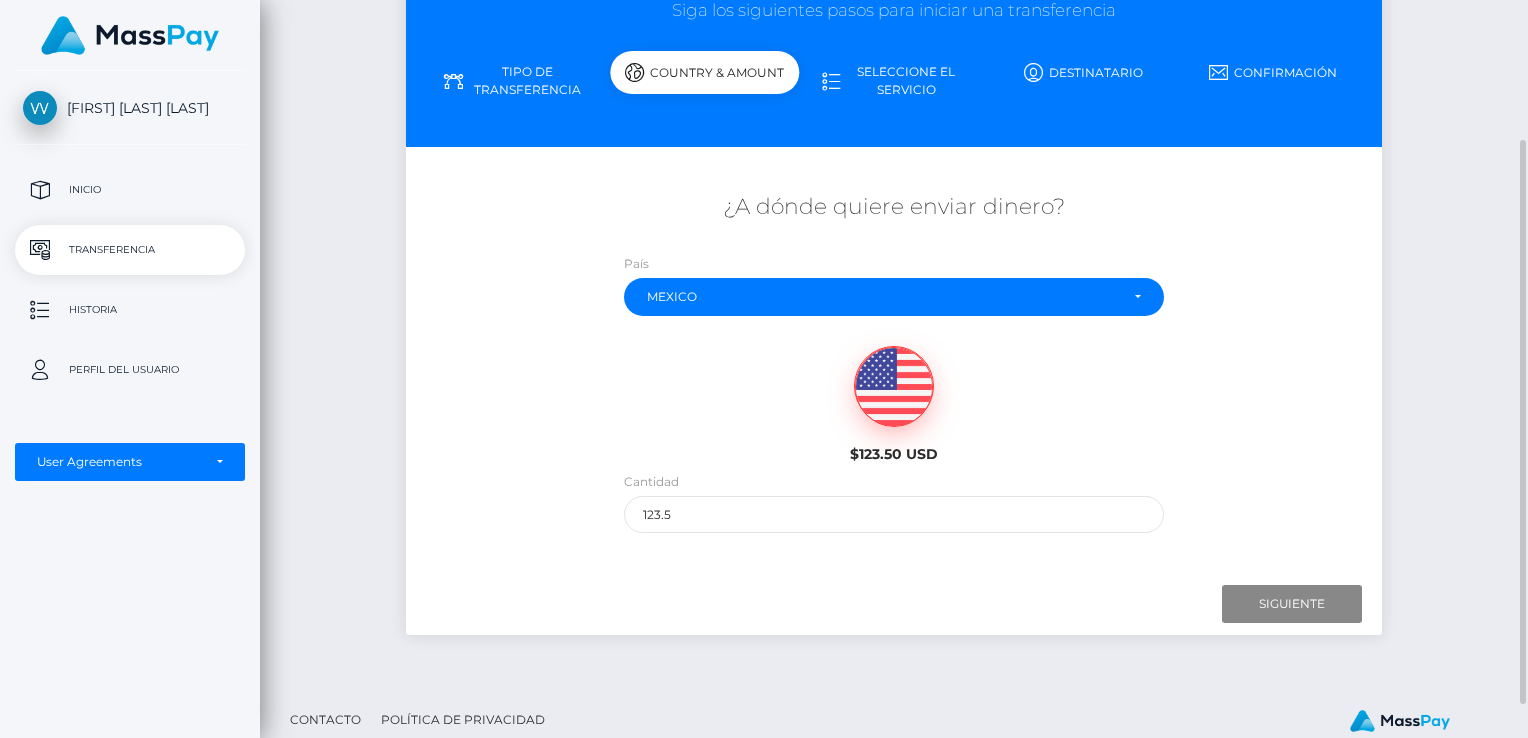 scroll, scrollTop: 212, scrollLeft: 0, axis: vertical 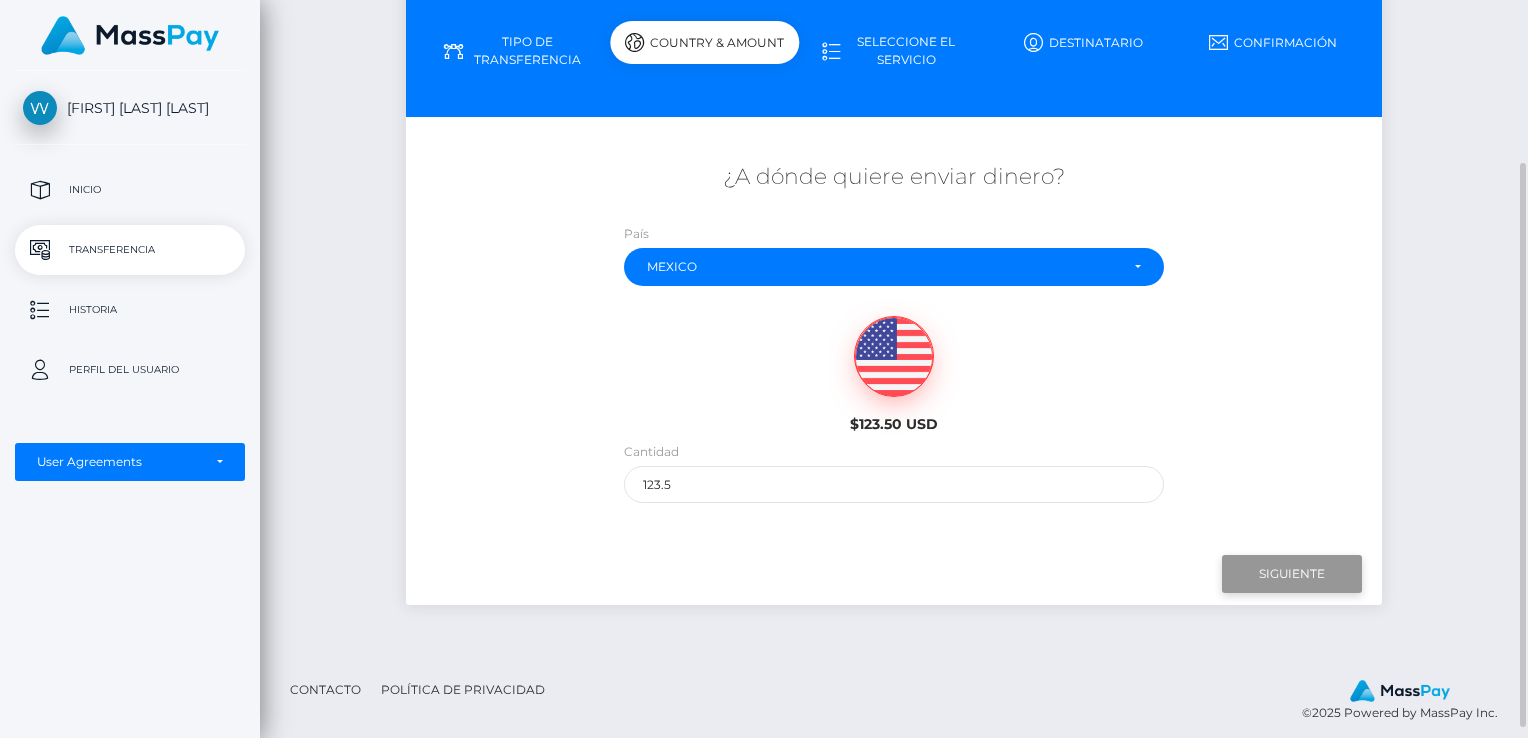 click on "Next" at bounding box center (1292, 574) 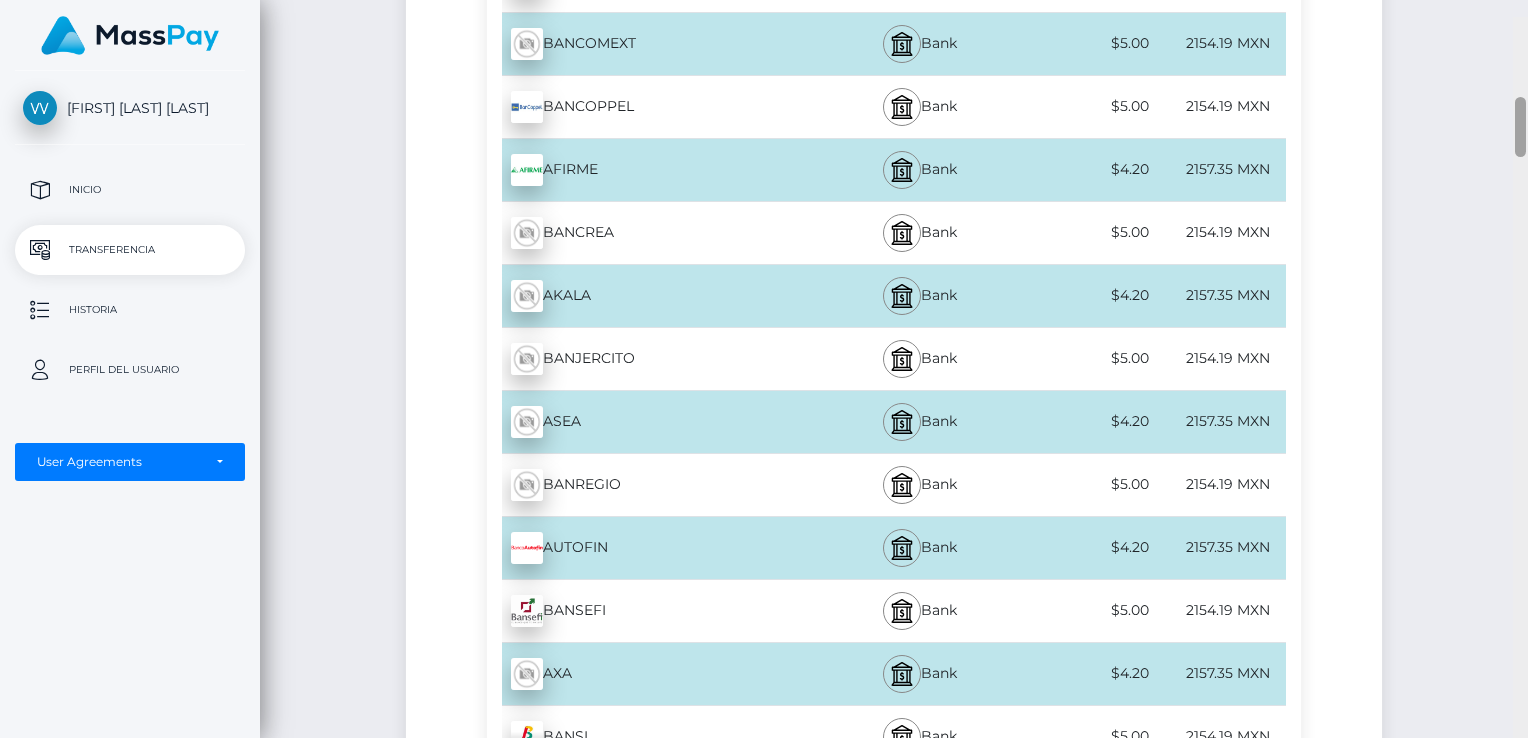 scroll, scrollTop: 988, scrollLeft: 0, axis: vertical 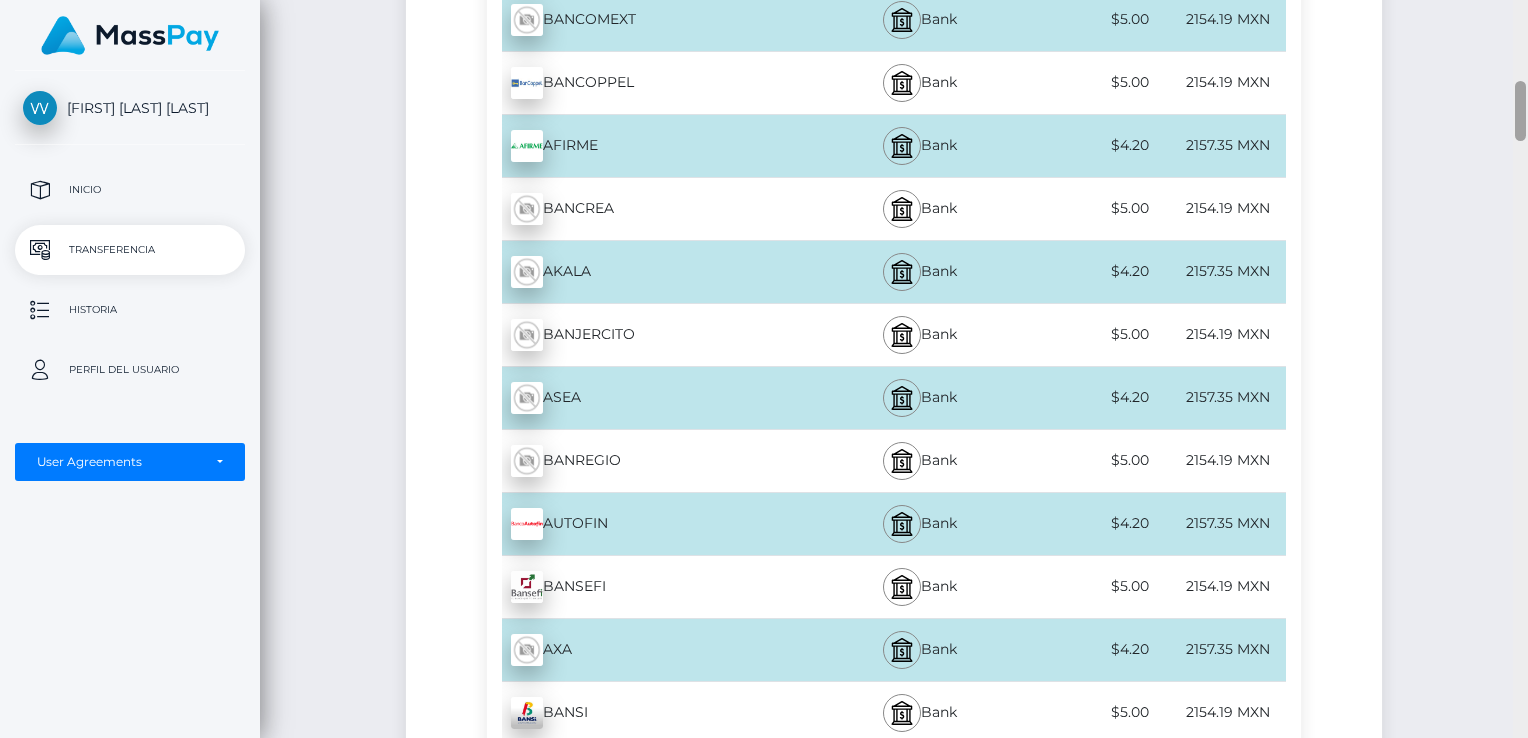 drag, startPoint x: 1521, startPoint y: 192, endPoint x: 1528, endPoint y: 789, distance: 597.041 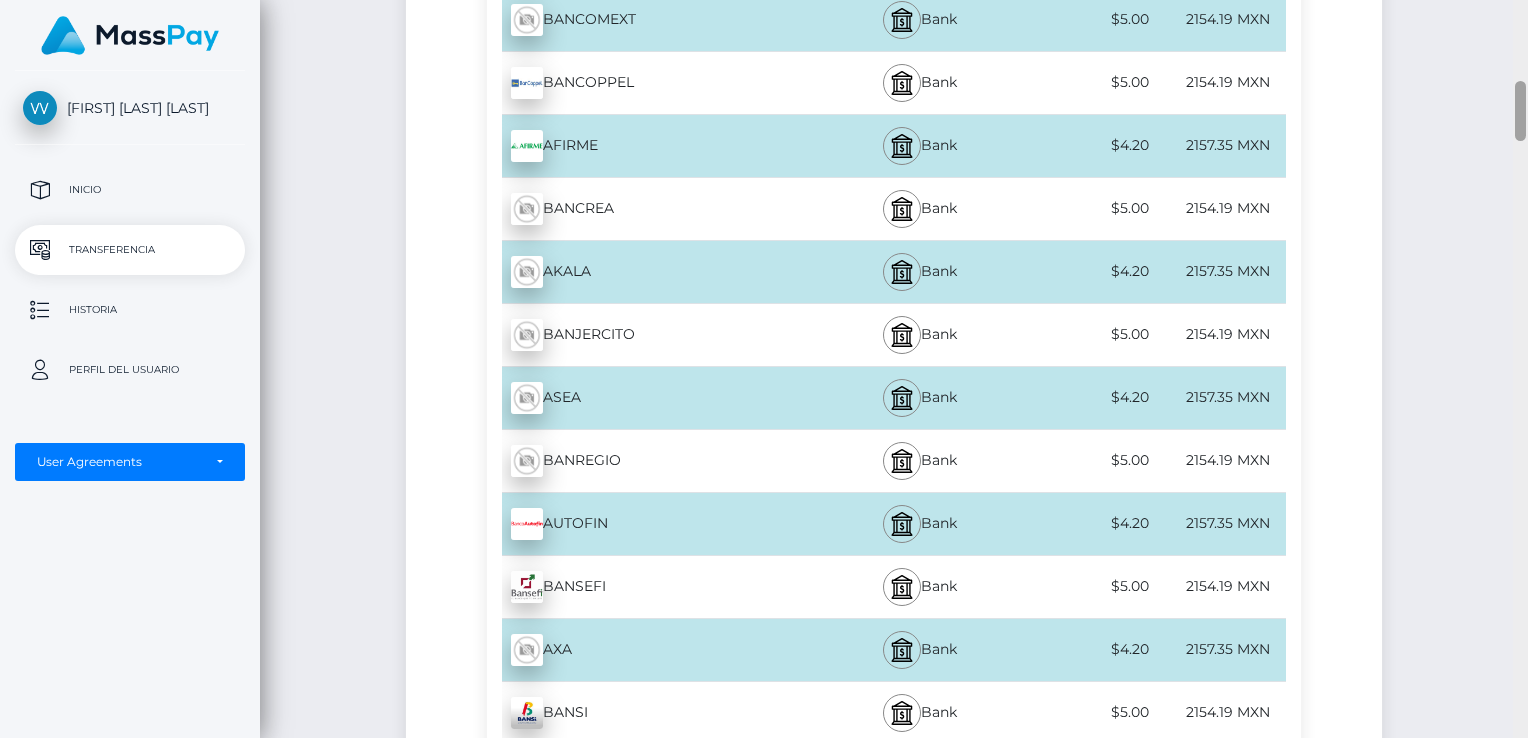 click on "Valentin Manuel  Orduña Valdez
Inicio
Transferencia
Historia
Perfil del usuario
MassPay" at bounding box center (764, 369) 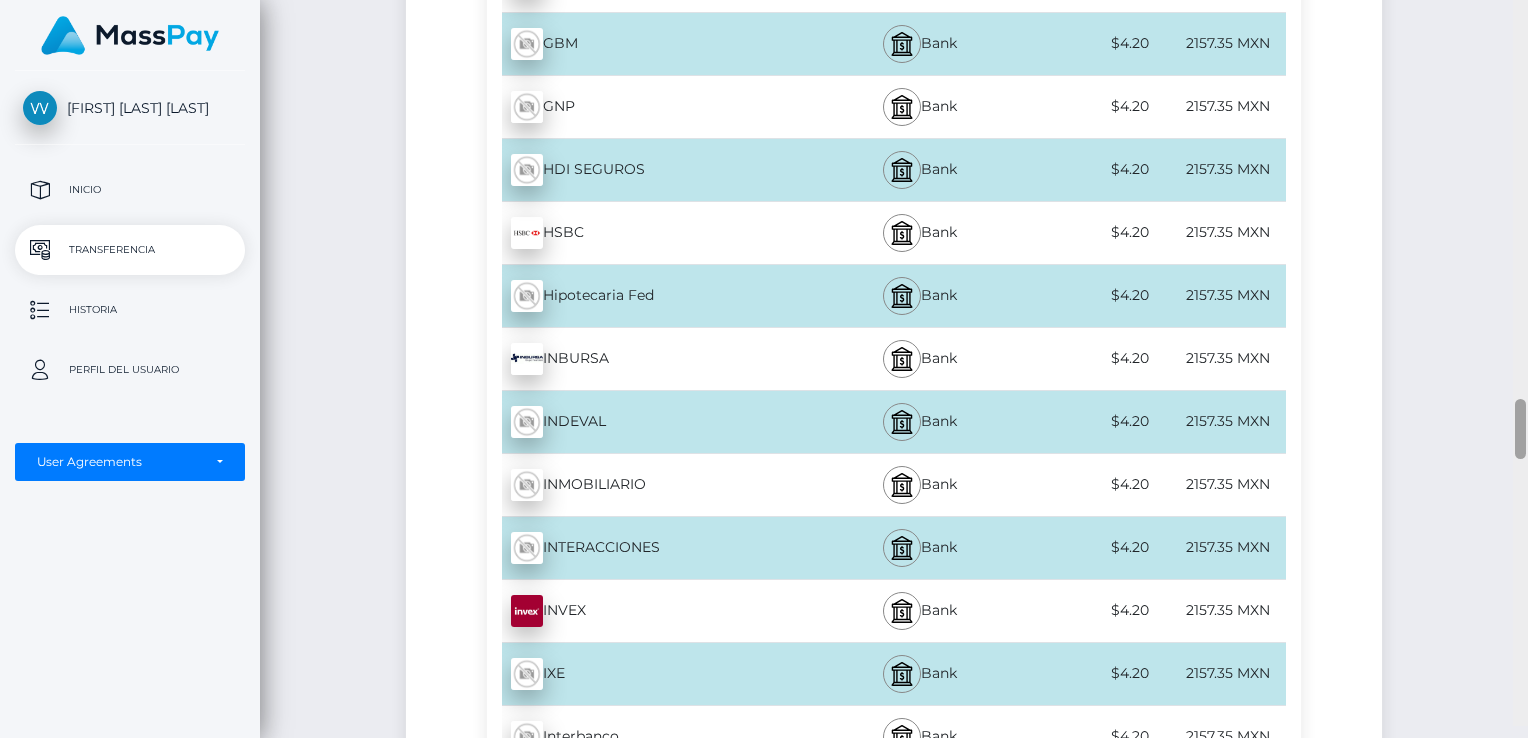scroll, scrollTop: 5023, scrollLeft: 0, axis: vertical 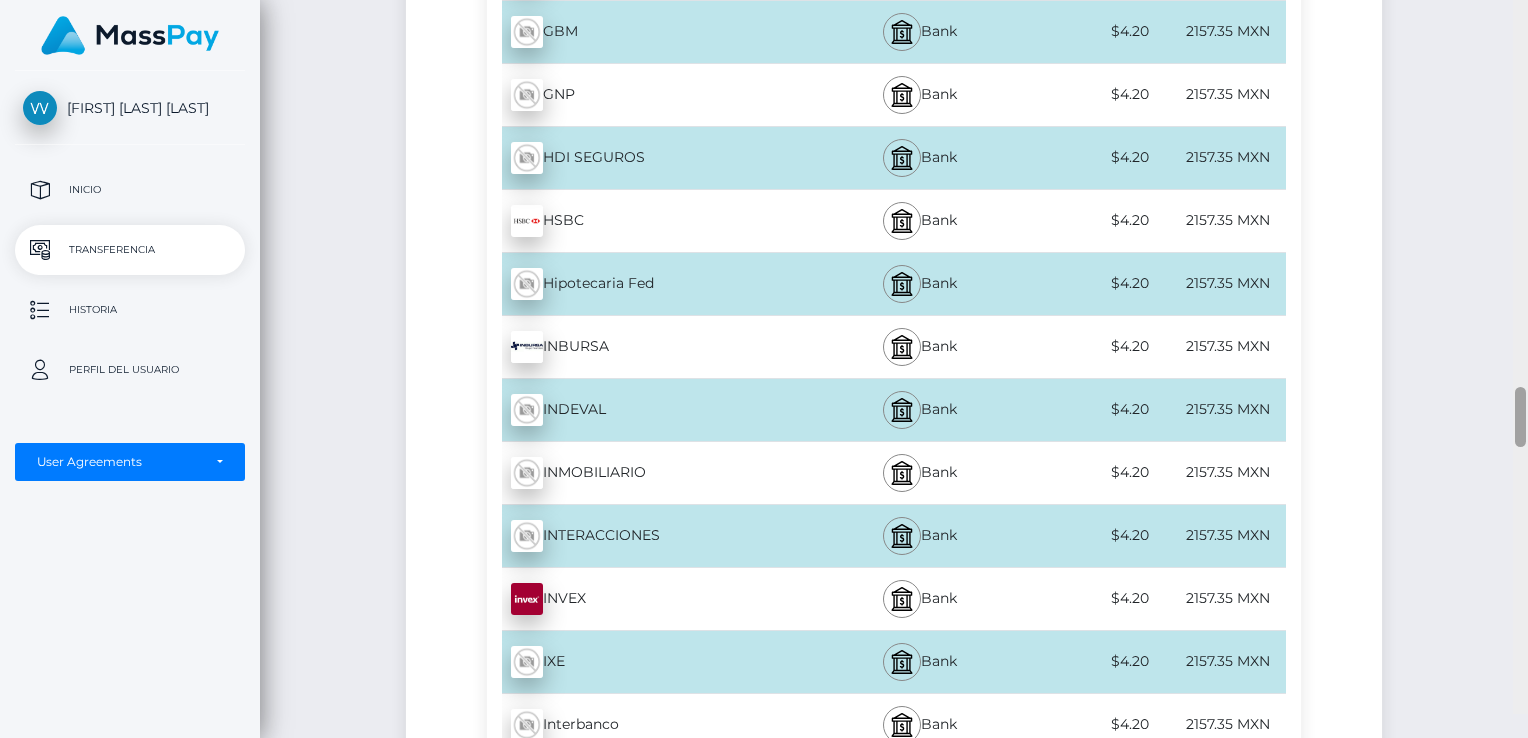 drag, startPoint x: 1519, startPoint y: 93, endPoint x: 1503, endPoint y: 425, distance: 332.3853 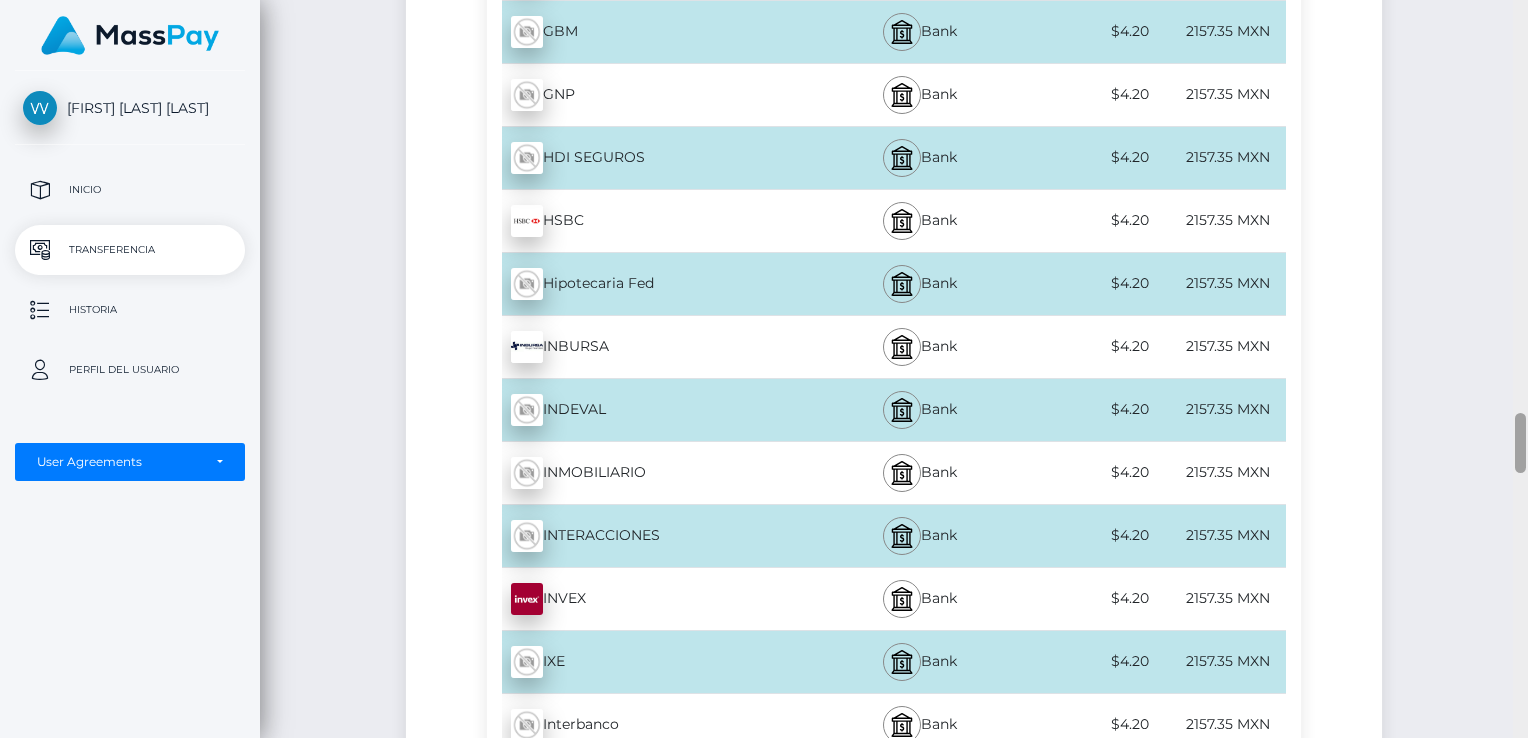 click on "Transferencia de efectivo
Español English 中文 (简体) Português (Brasil)
Cuenta" at bounding box center (894, 369) 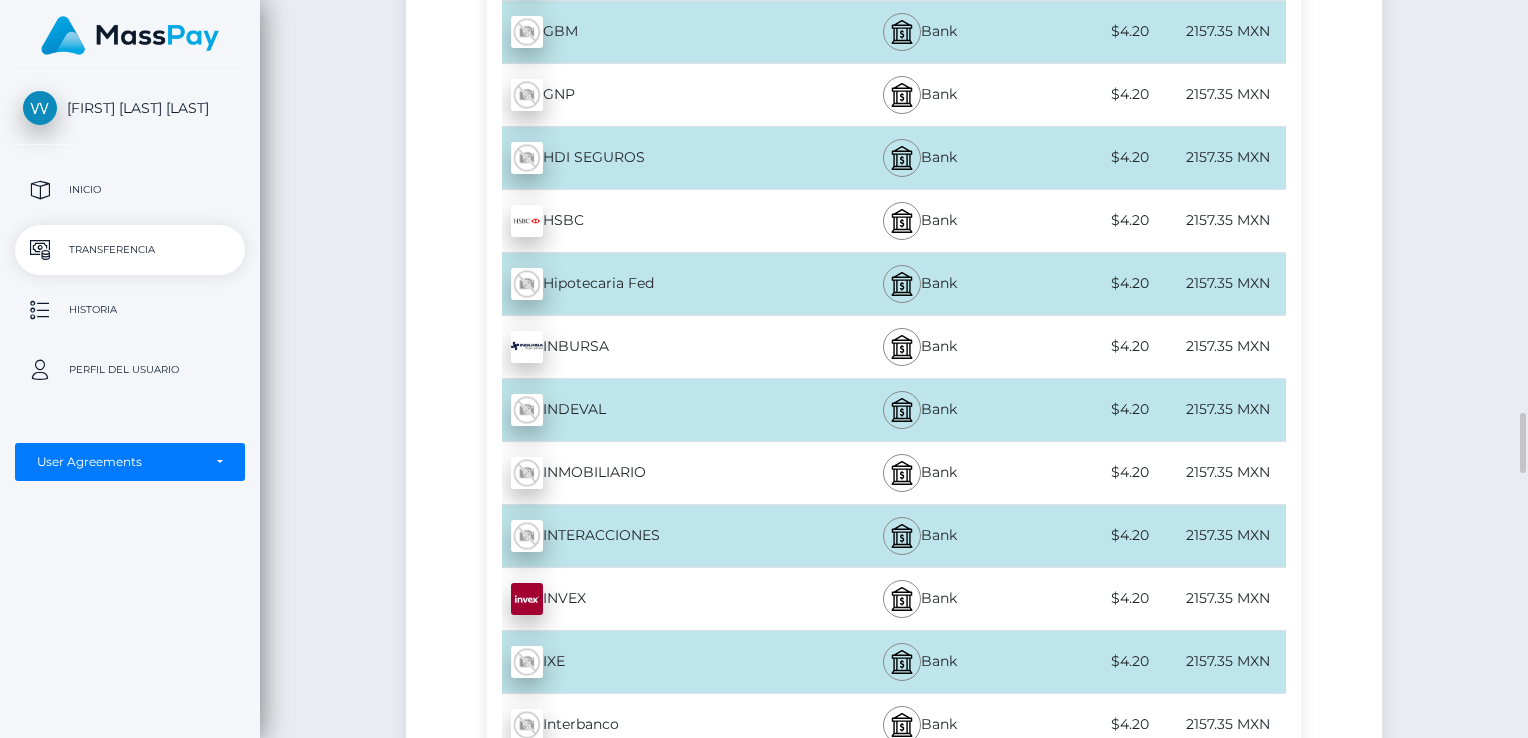 click on "INBURSA  - MXN" at bounding box center [653, 347] 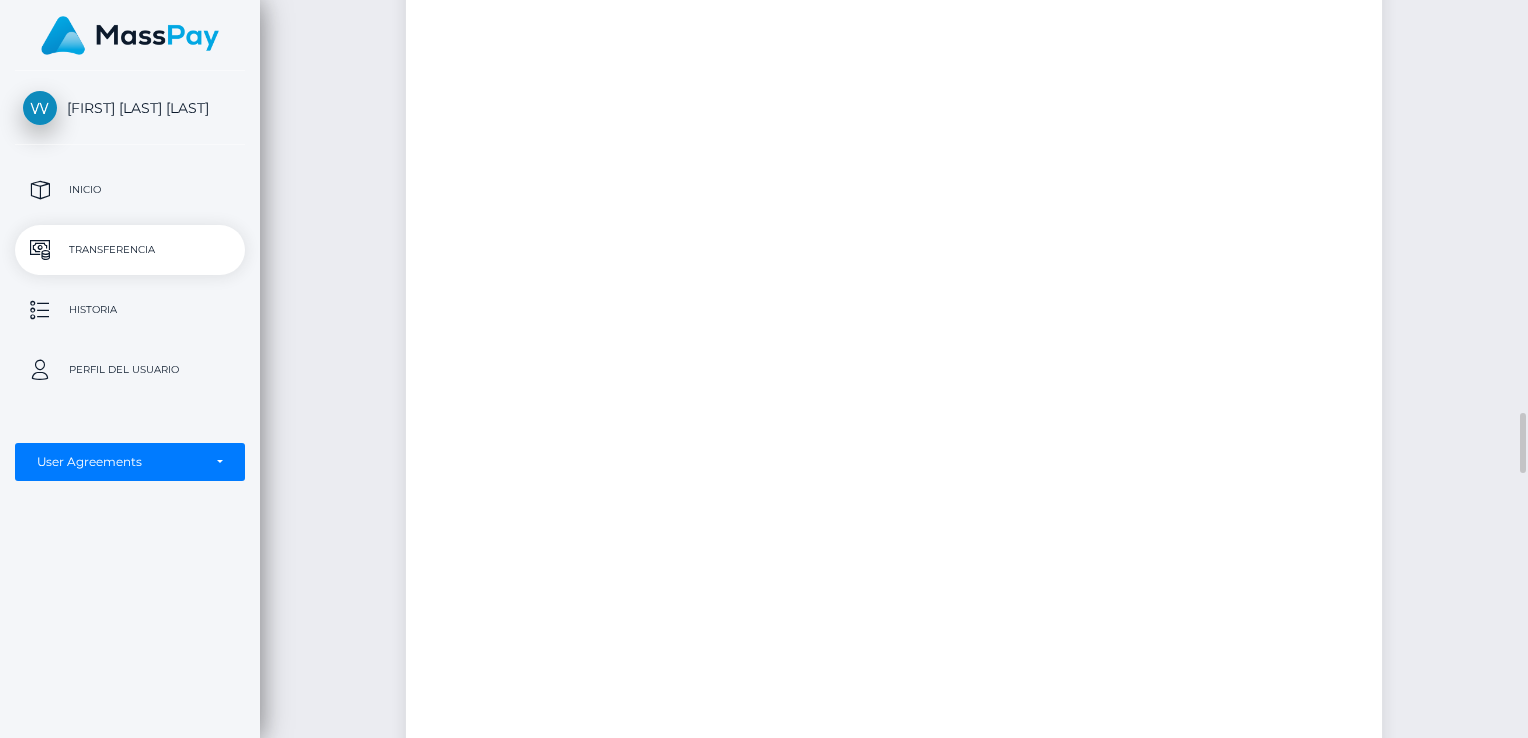 scroll, scrollTop: 5020, scrollLeft: 0, axis: vertical 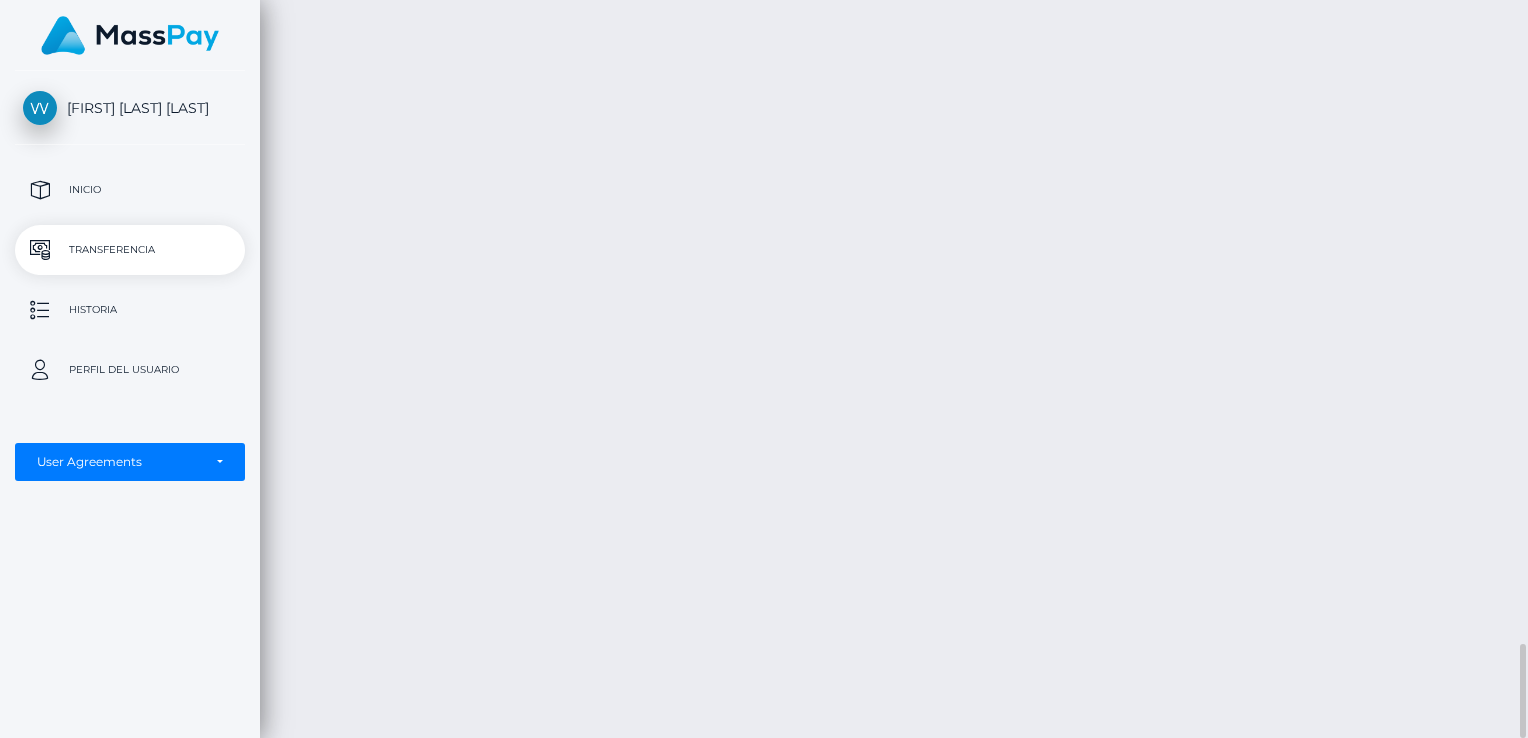 click on "Transferencia de efectivo
Español English 中文 (简体) Português (Brasil)
Cuenta" at bounding box center [894, 369] 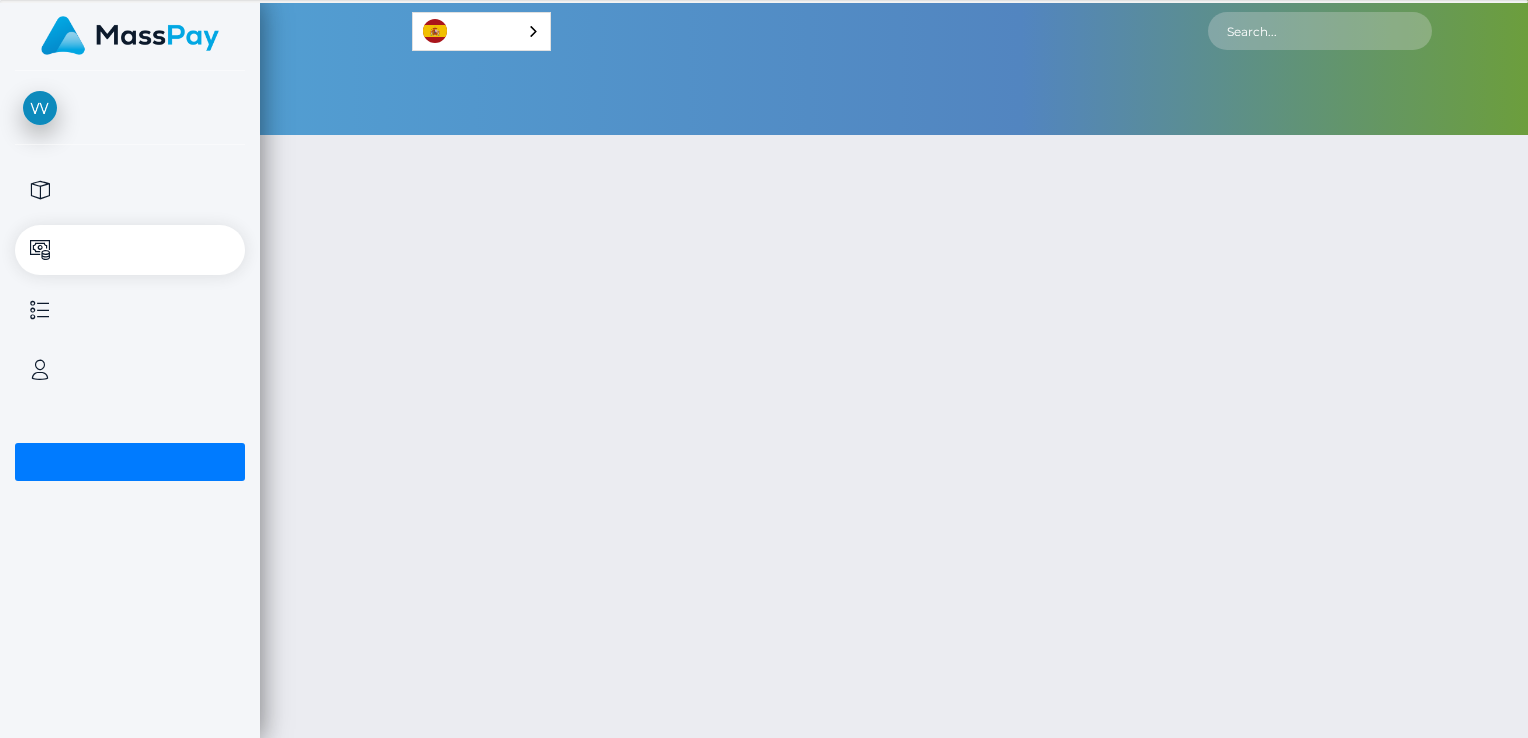 scroll, scrollTop: 0, scrollLeft: 0, axis: both 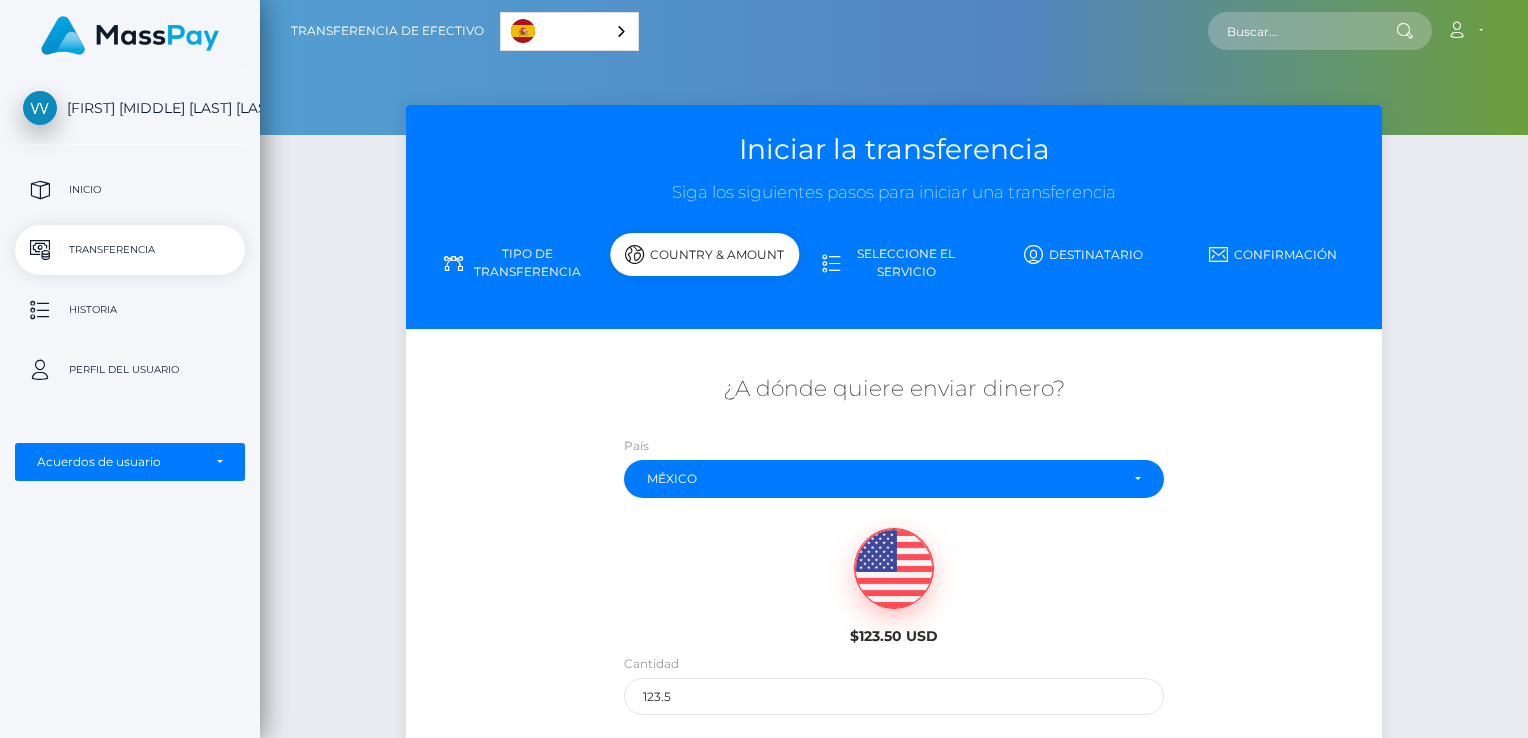 click on "Iniciar la transferencia
Siga los siguientes pasos para iniciar una transferencia
Tipo de transferencia
País y cantidad" at bounding box center [894, 486] 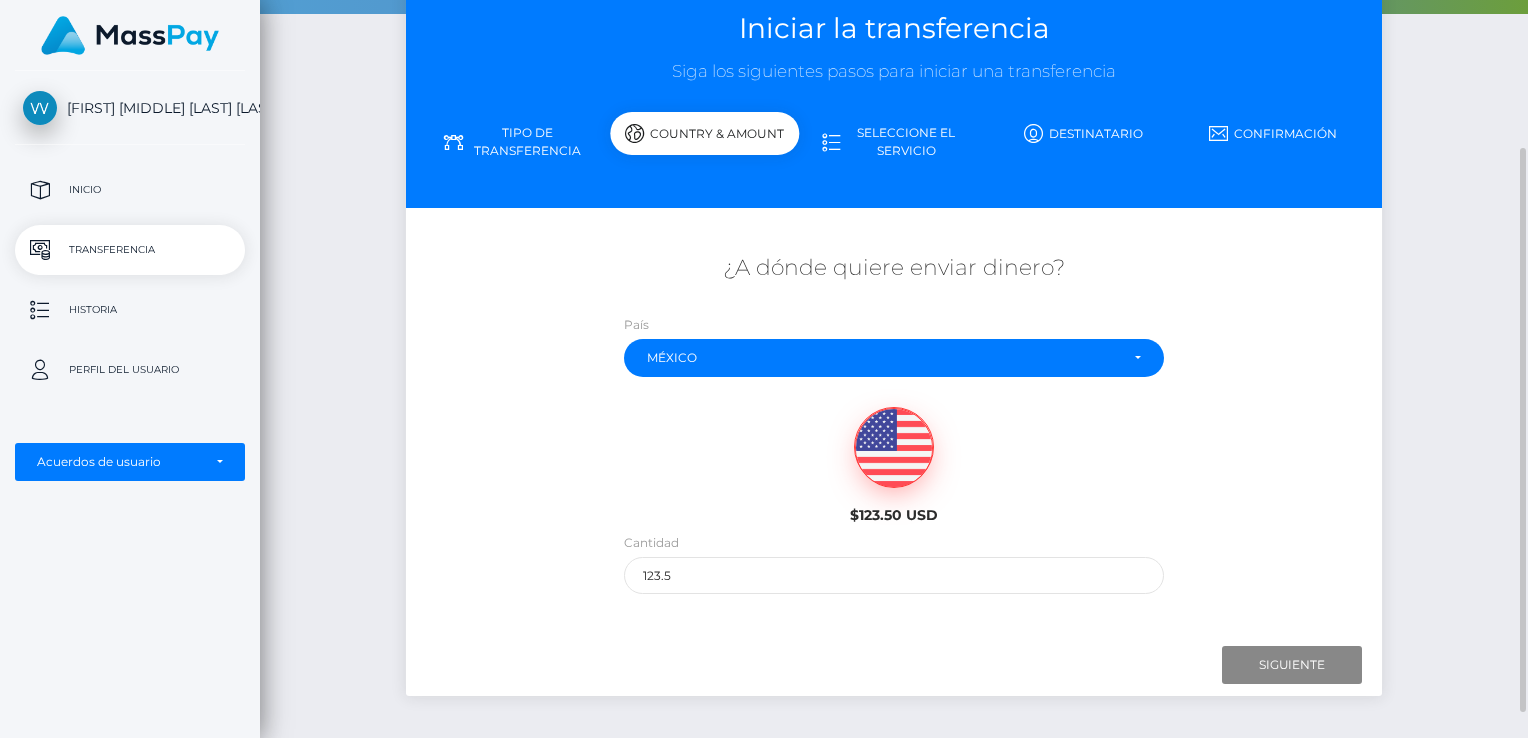 scroll, scrollTop: 182, scrollLeft: 0, axis: vertical 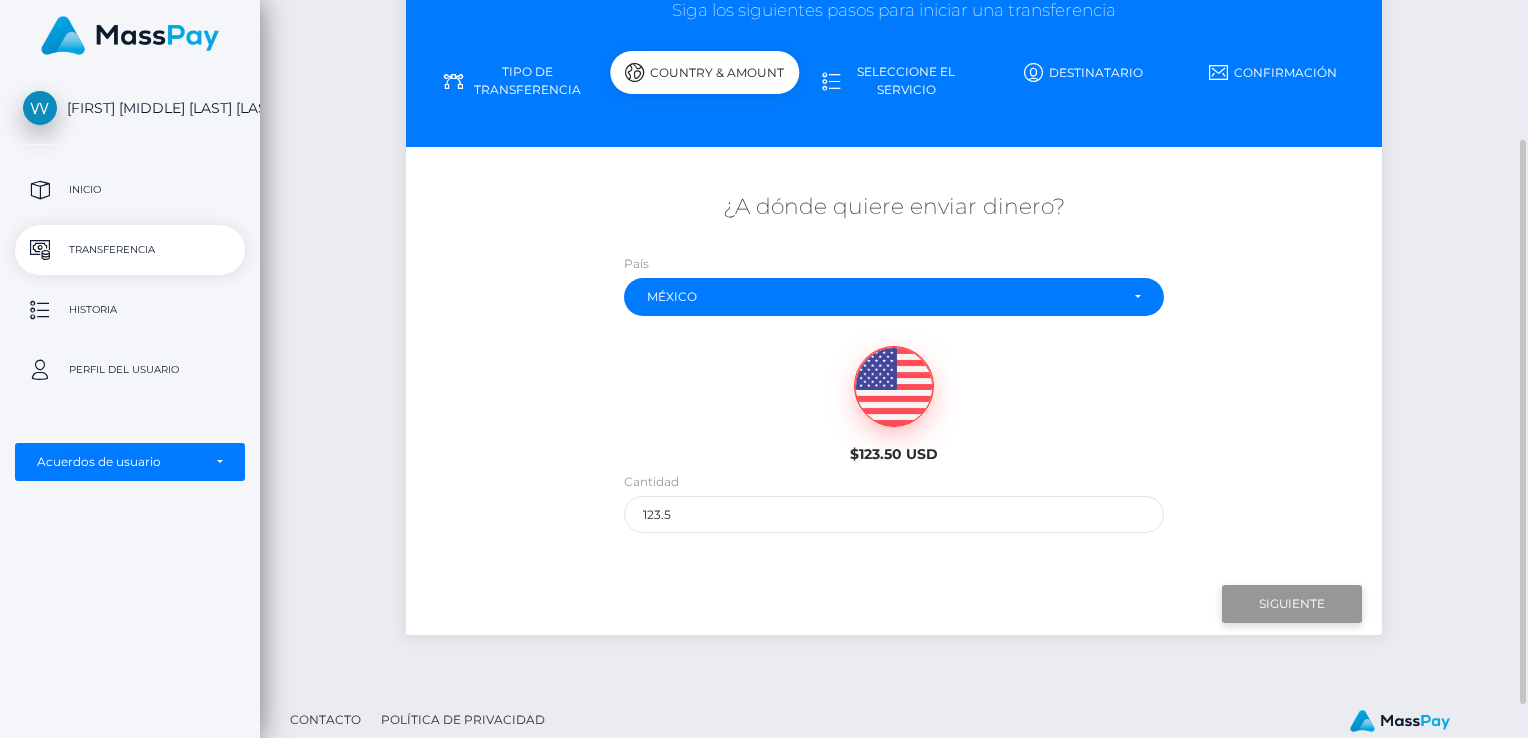 click on "Next" at bounding box center [1292, 604] 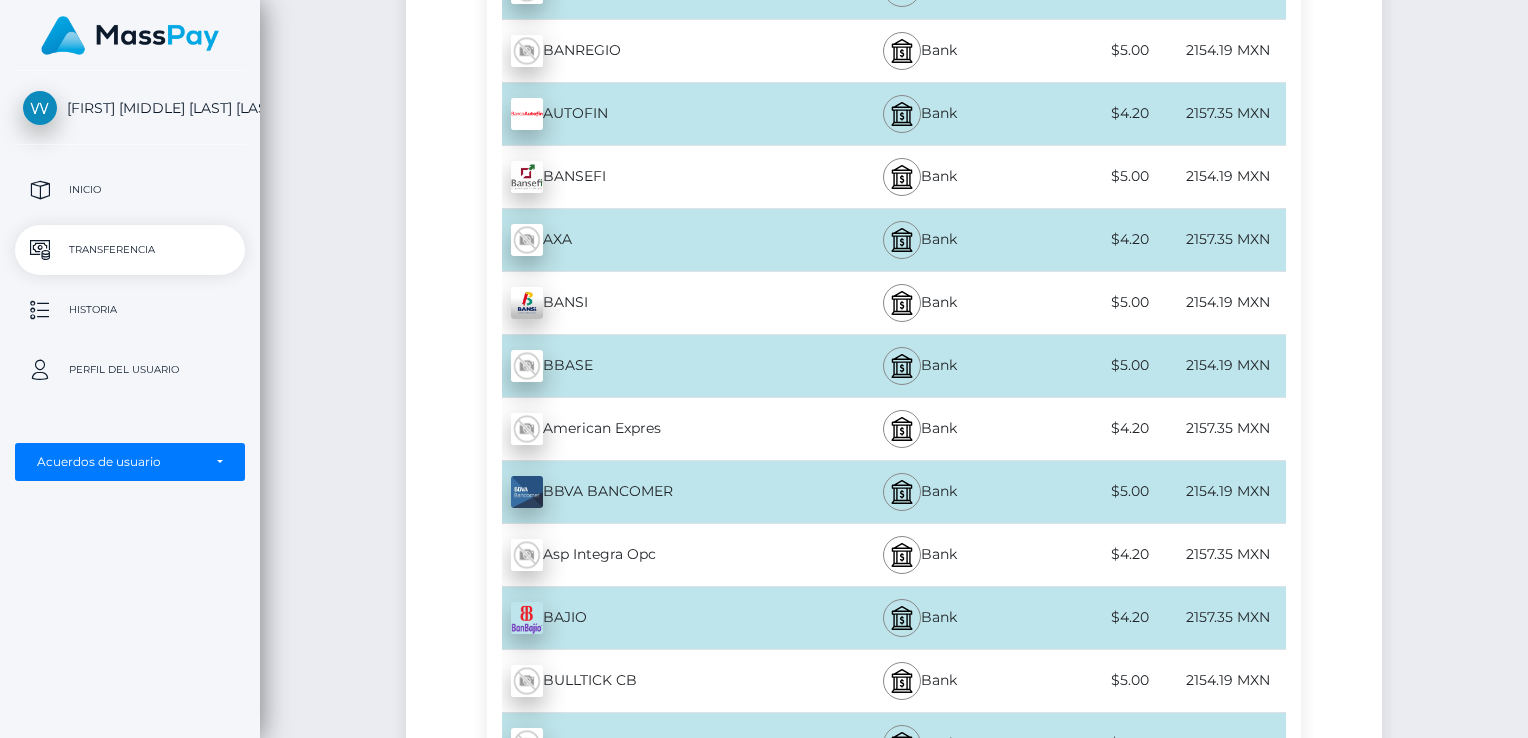 scroll, scrollTop: 3769, scrollLeft: 0, axis: vertical 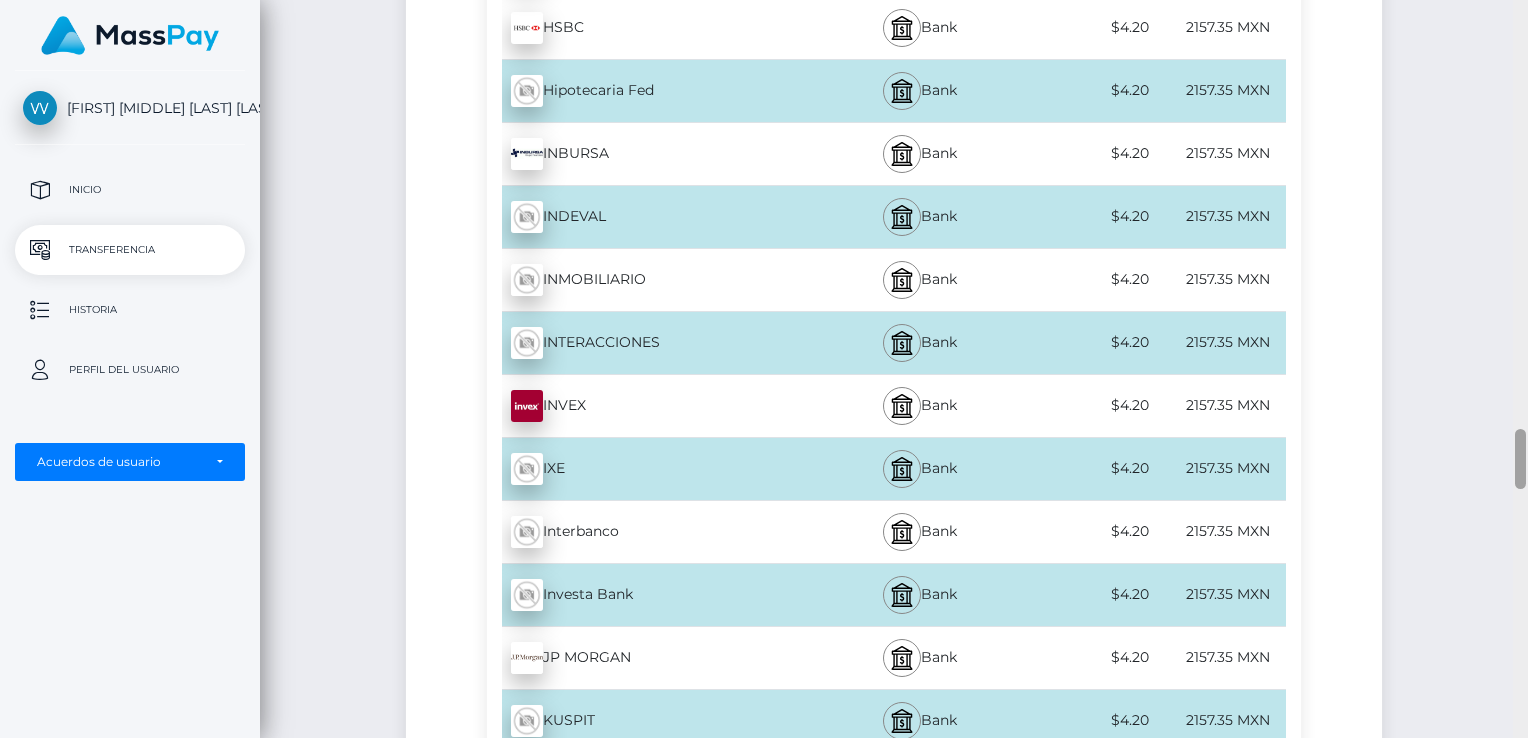 drag, startPoint x: 1523, startPoint y: 327, endPoint x: 1500, endPoint y: 446, distance: 121.20231 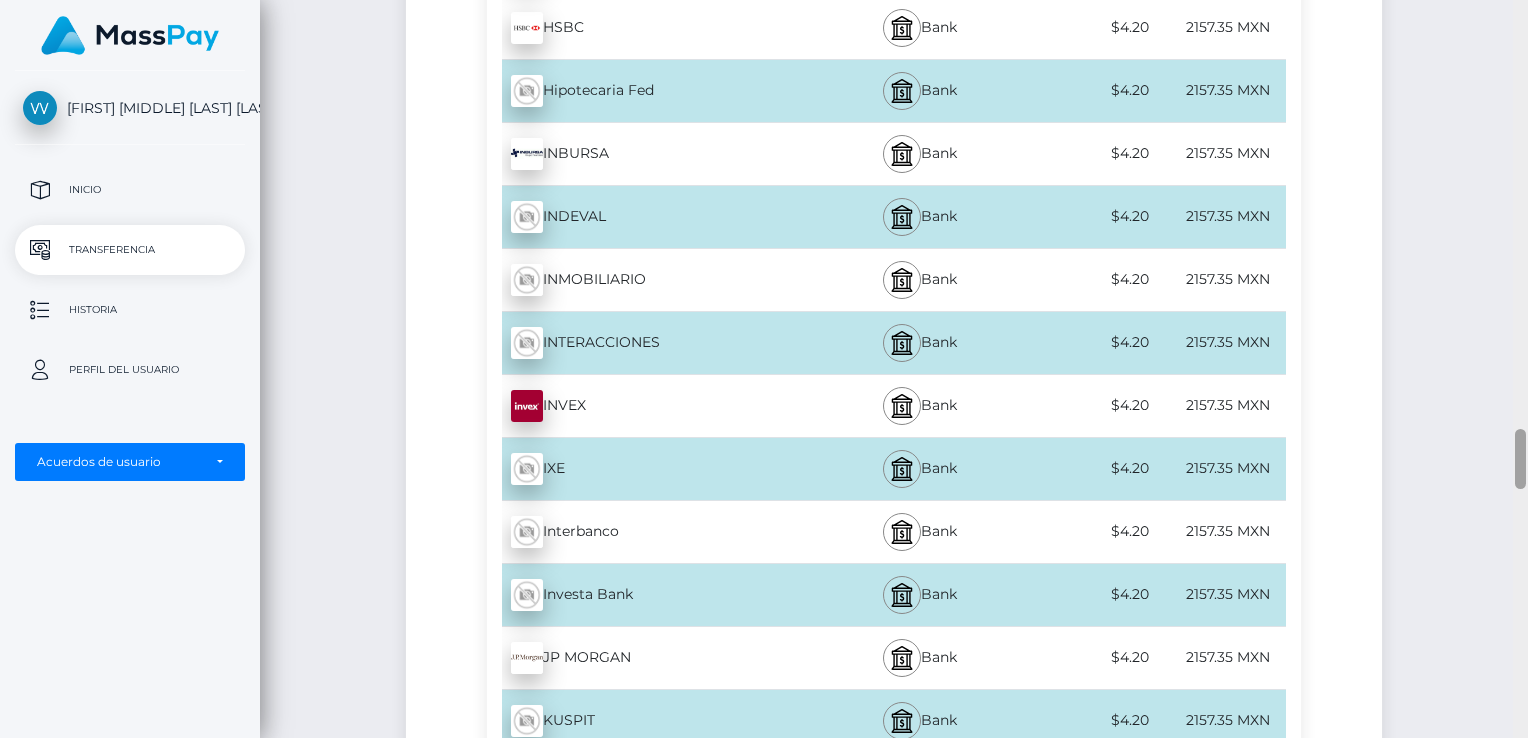 click on "Transferencia de efectivo
Español English 中文 (简体) Português (Brasil)
Cuenta" at bounding box center [894, 369] 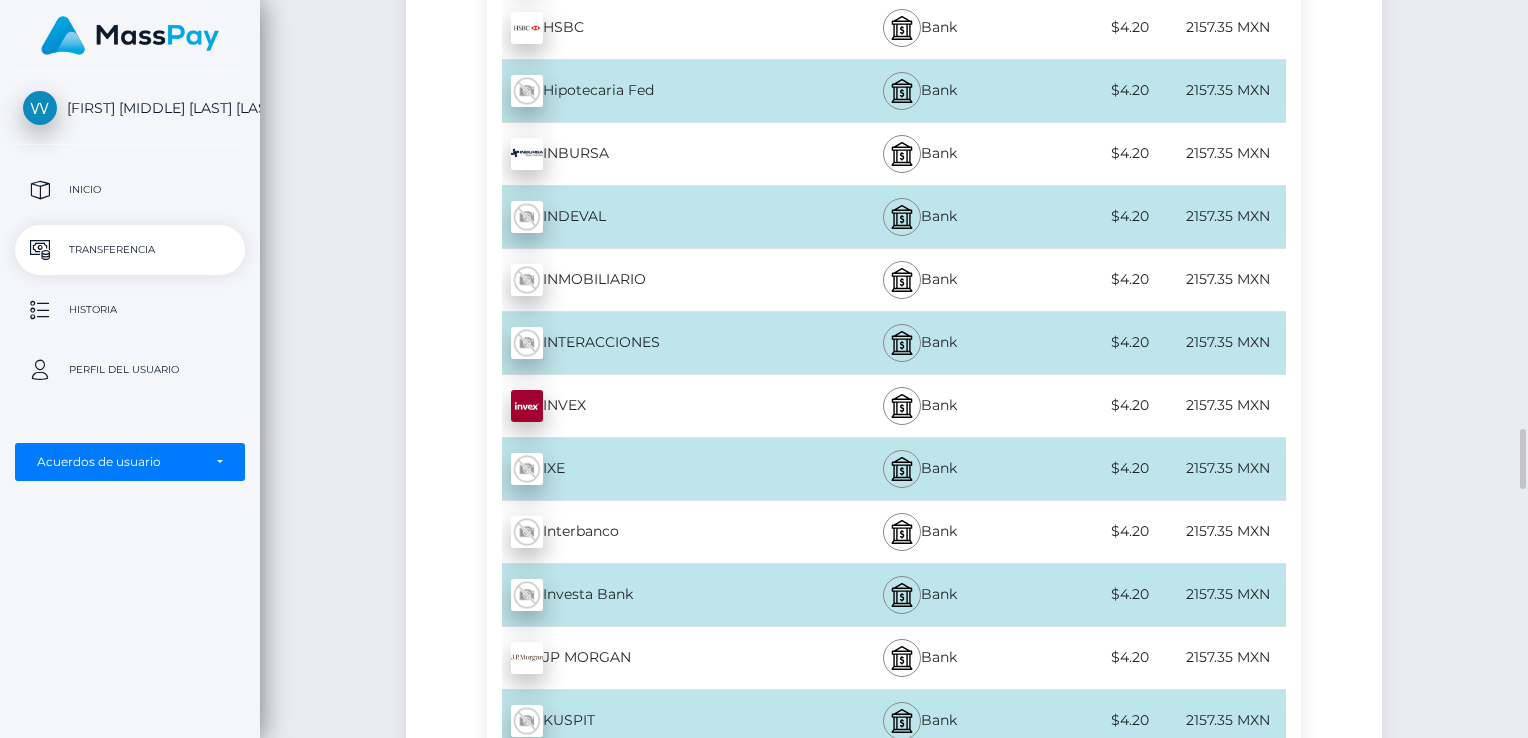 click on "INBURSA  - MXN" at bounding box center [653, 154] 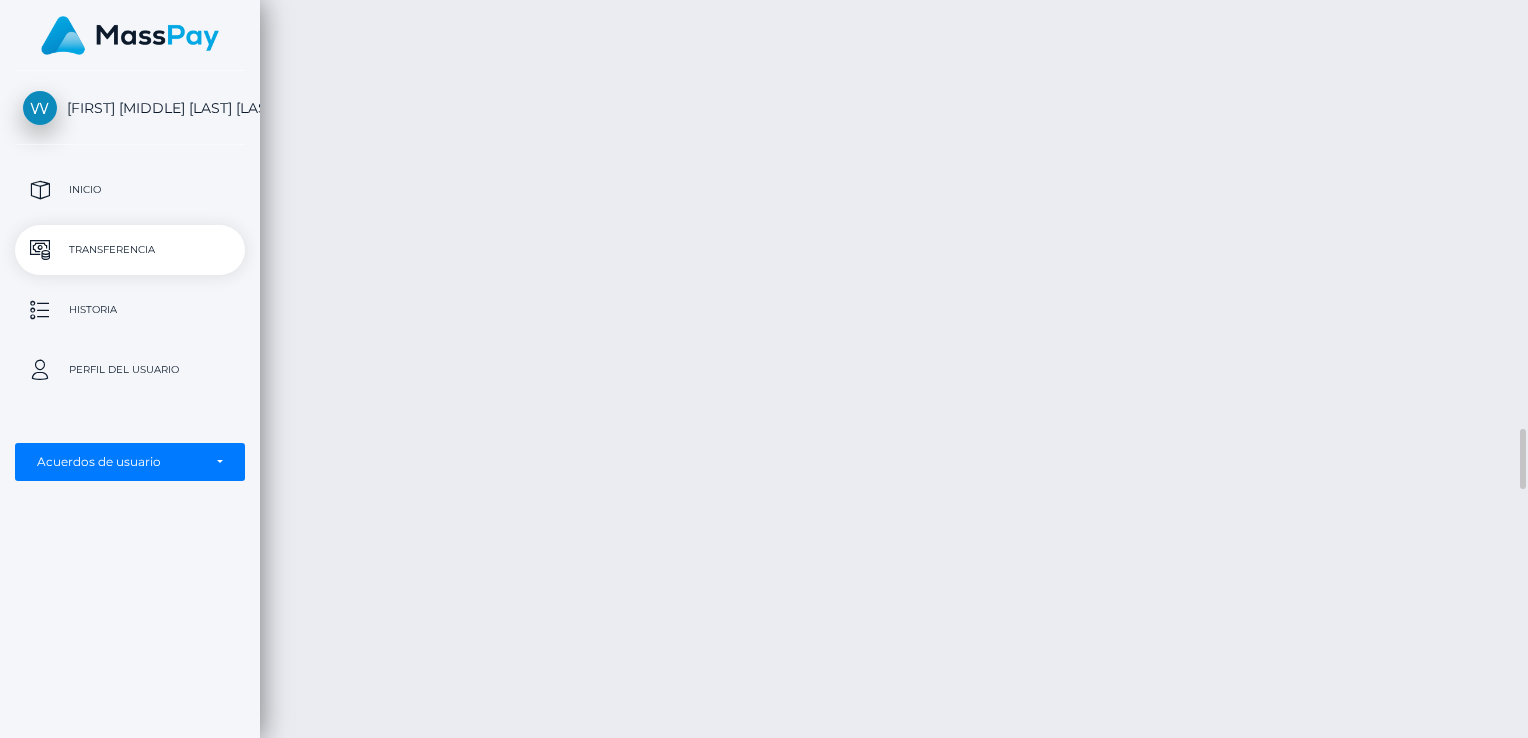 click on "Transferencia de efectivo
Español English 中文 (简体) Português (Brasil)
Cuenta" at bounding box center [894, 369] 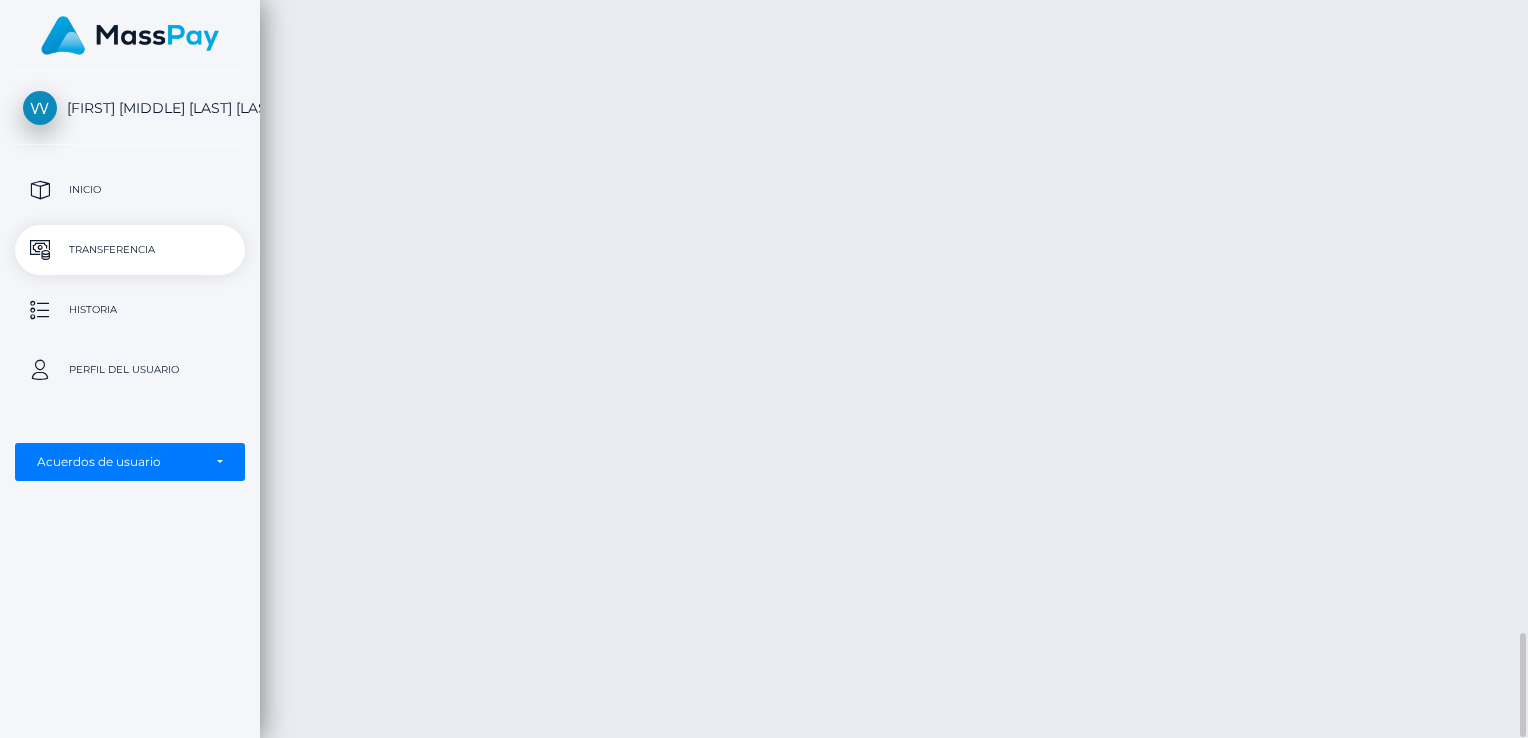scroll, scrollTop: 4460, scrollLeft: 0, axis: vertical 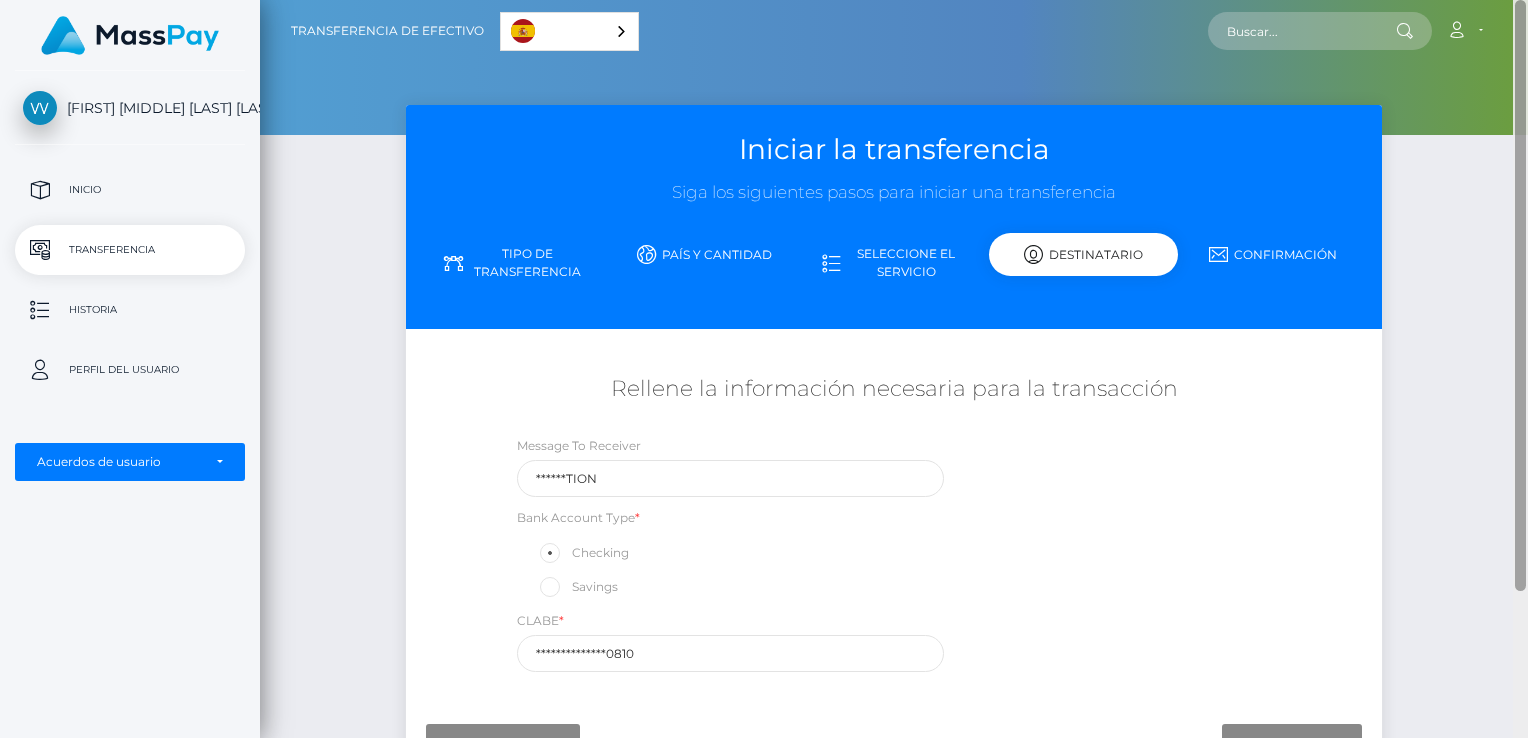 drag, startPoint x: 1524, startPoint y: 665, endPoint x: 1494, endPoint y: -17, distance: 682.6595 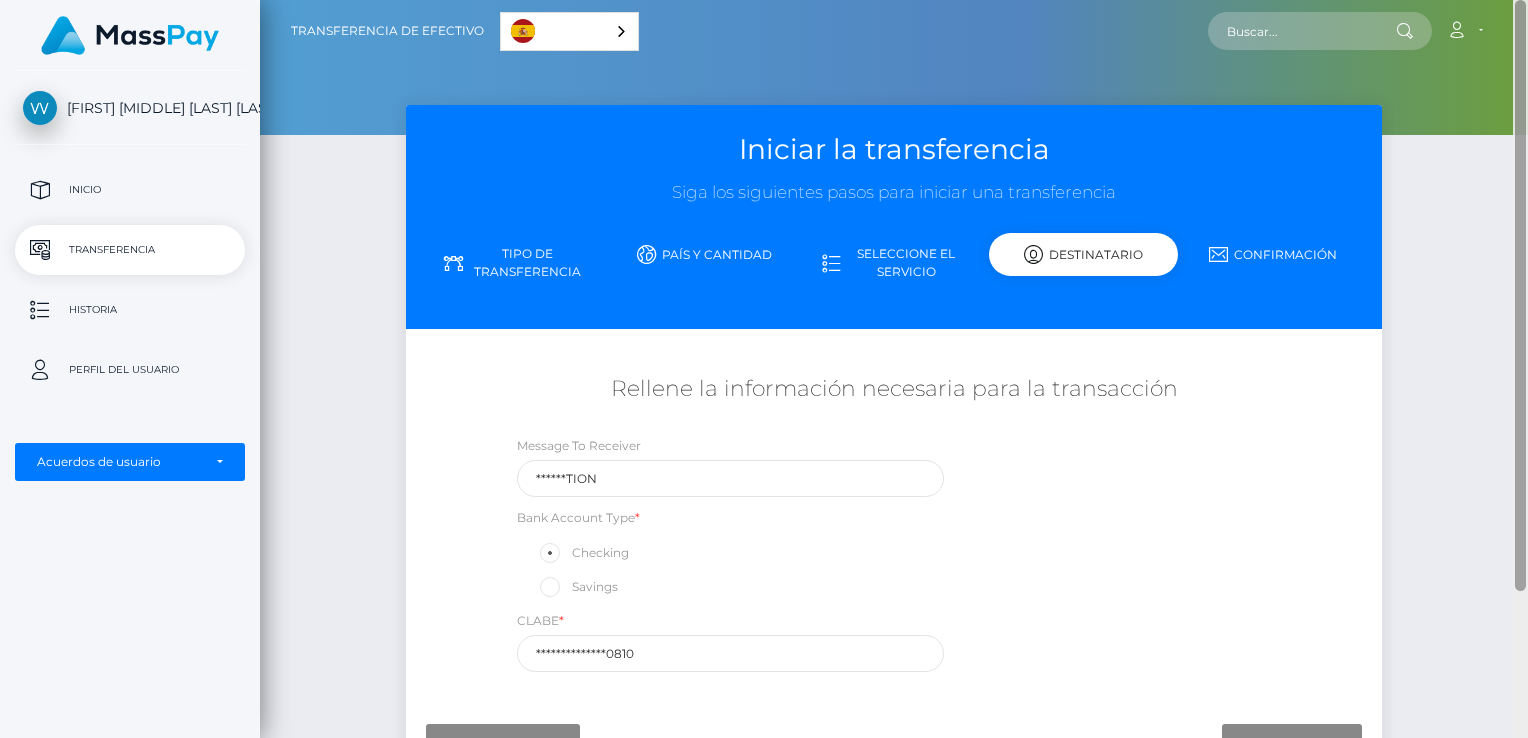 click on "Valentin Manuel  Orduña Valdez
Inicio
Transferencia
Historia
Perfil del usuario
MassPay" at bounding box center [764, 369] 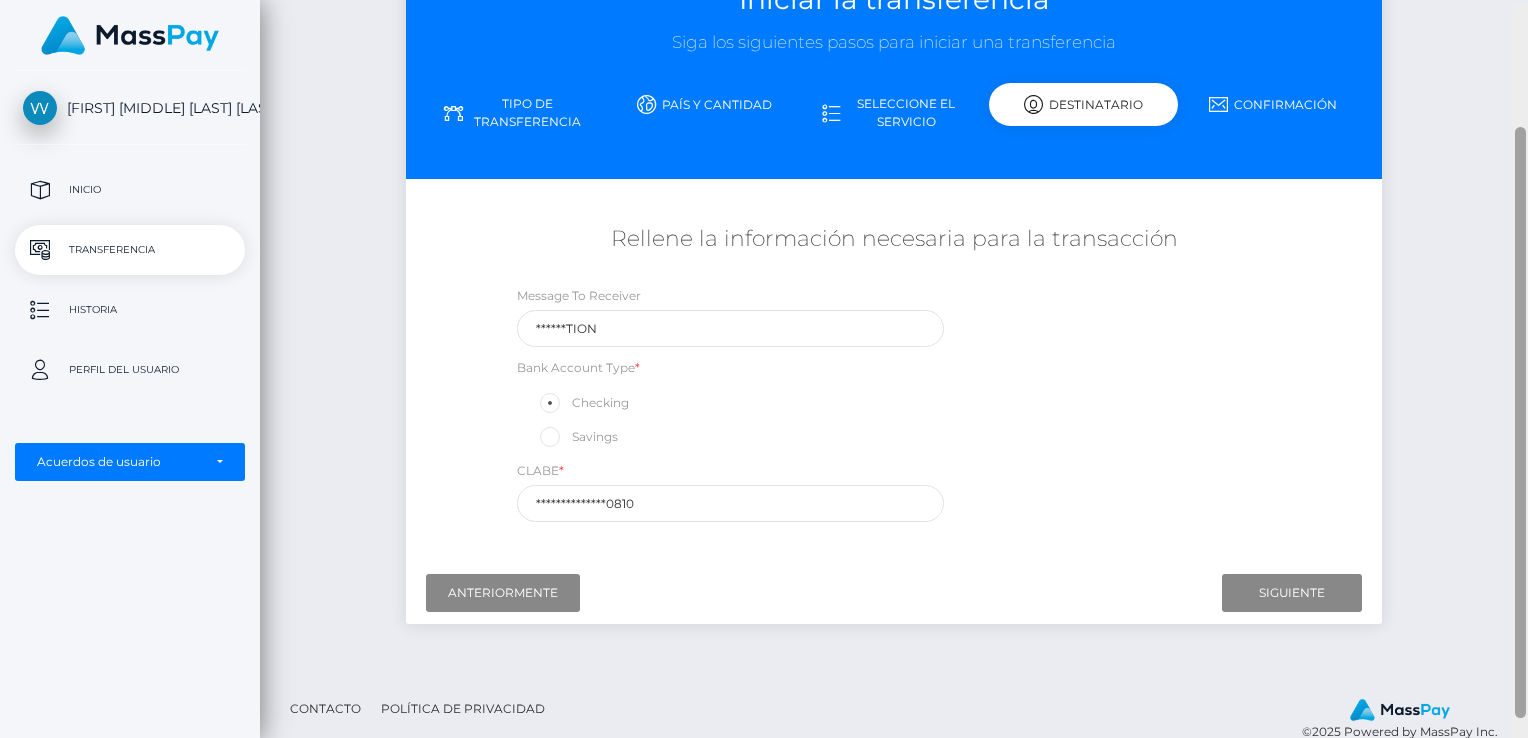 drag, startPoint x: 1523, startPoint y: 109, endPoint x: 1512, endPoint y: 234, distance: 125.48307 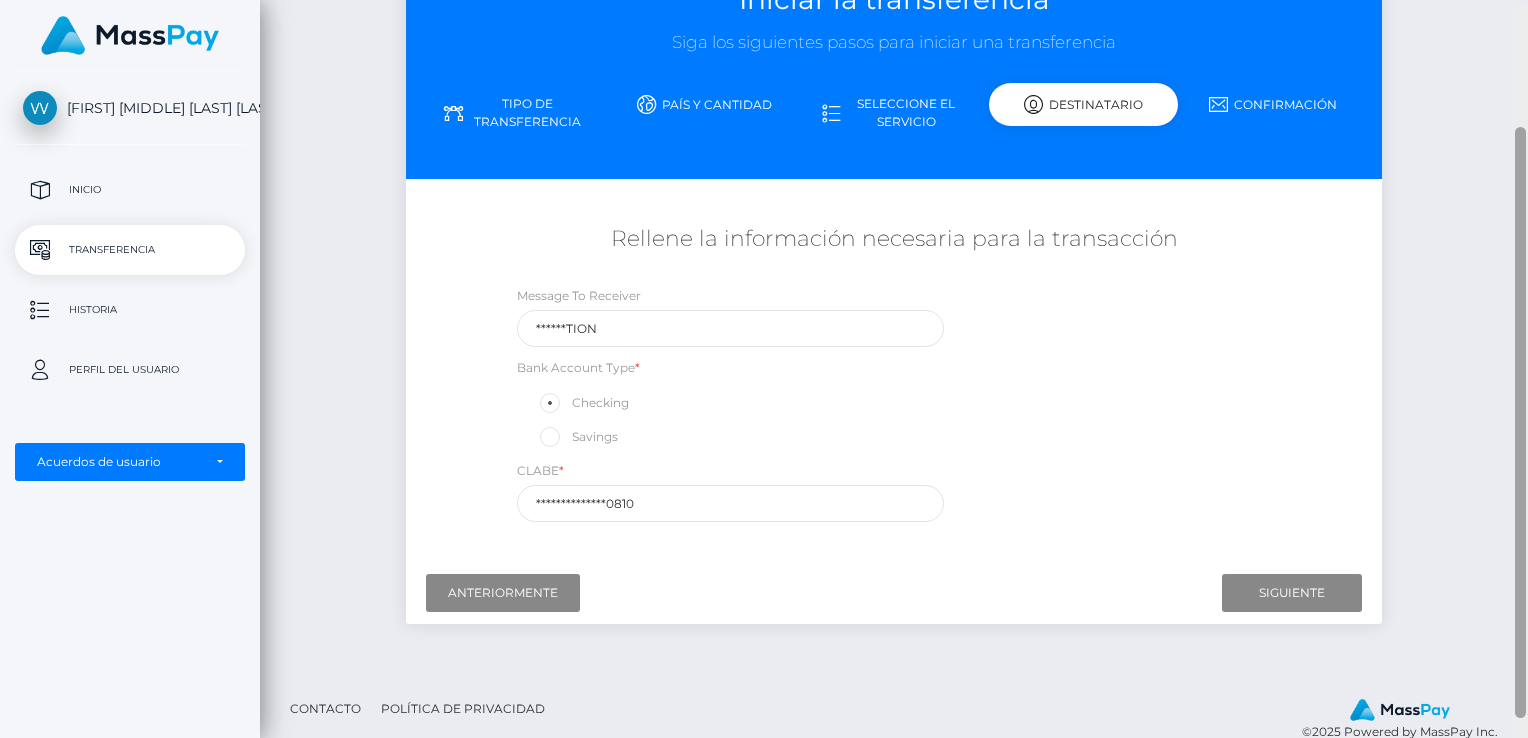 click on "Transferencia de efectivo
Español English 中文 (简体) Português (Brasil)
Cuenta" at bounding box center (894, 369) 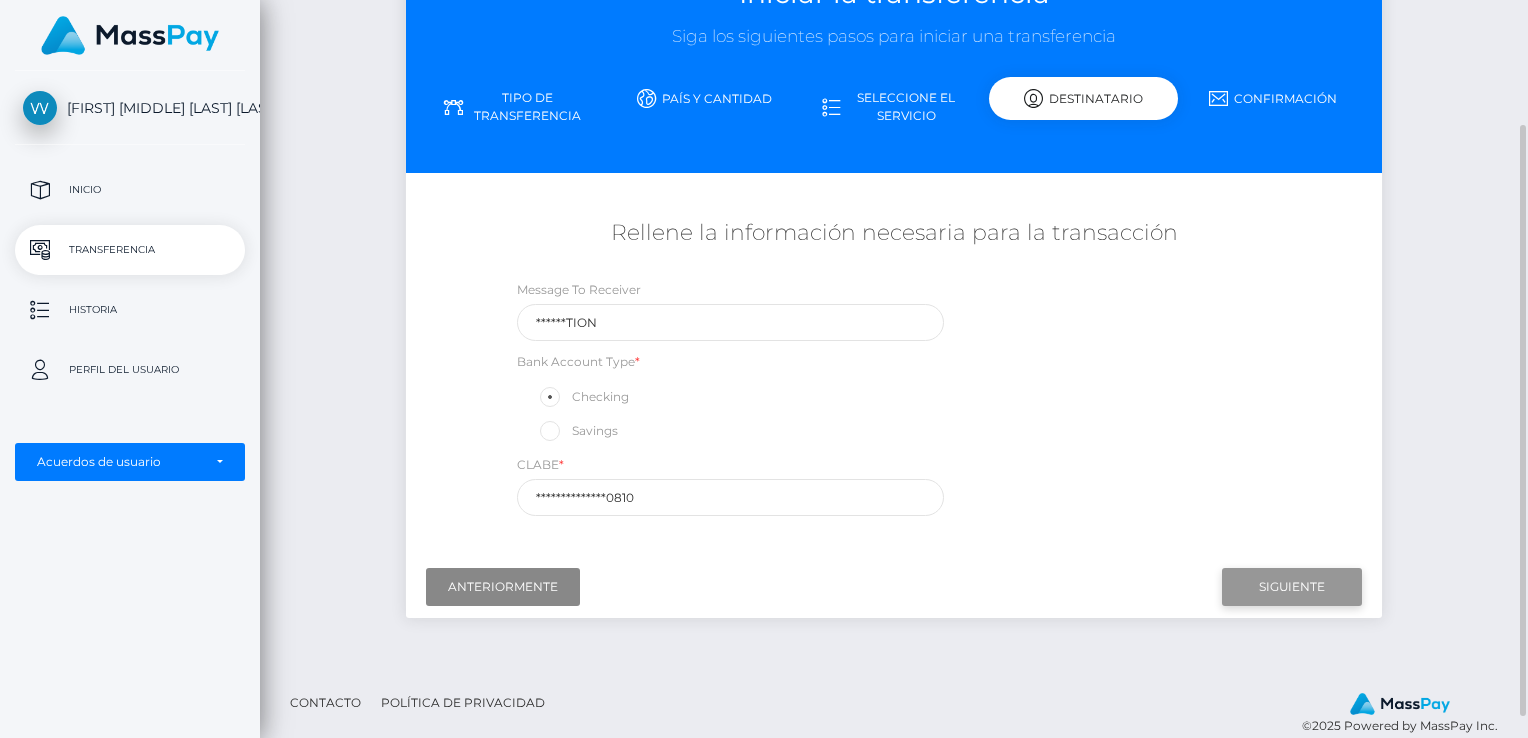 click on "Next" at bounding box center (1292, 587) 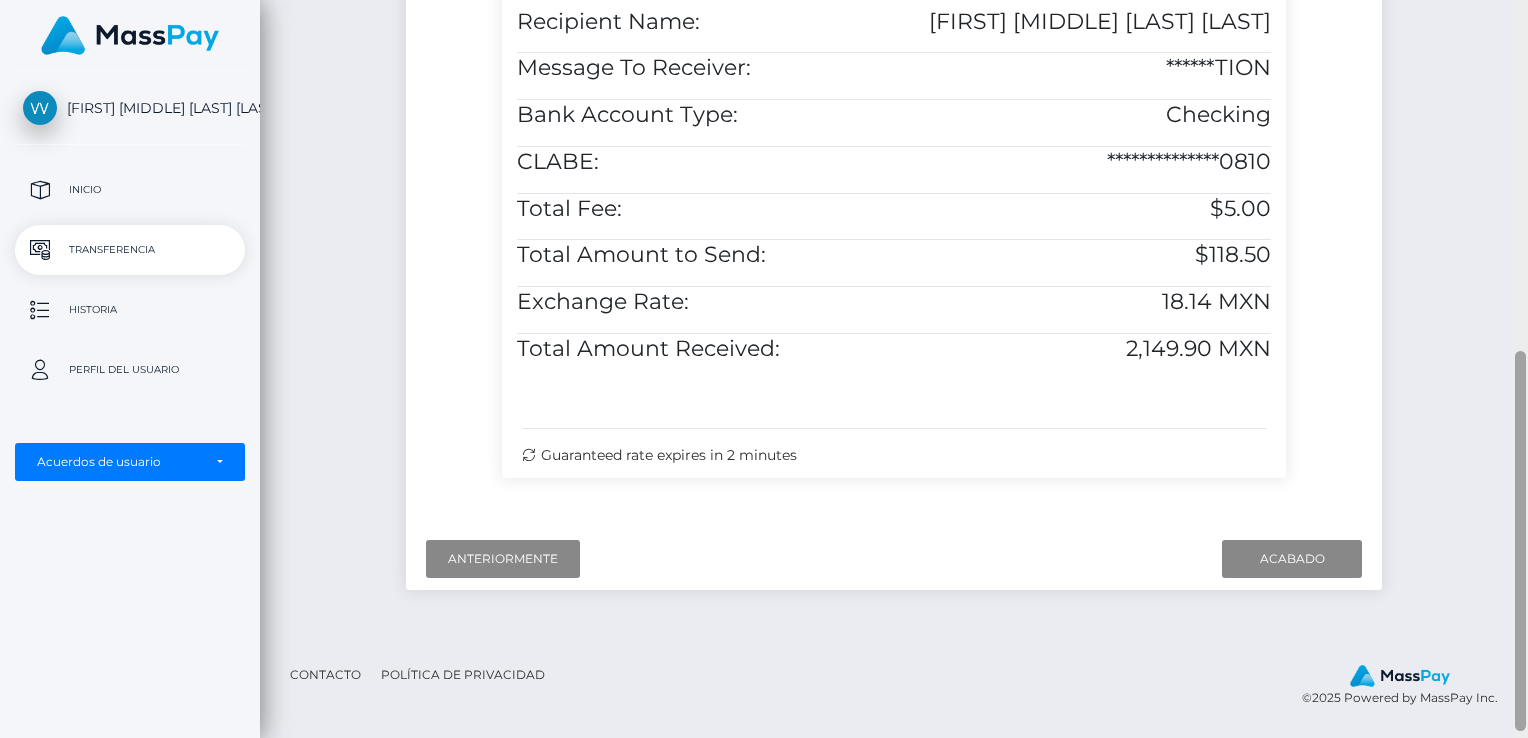 drag, startPoint x: 1521, startPoint y: 174, endPoint x: 1516, endPoint y: 596, distance: 422.02963 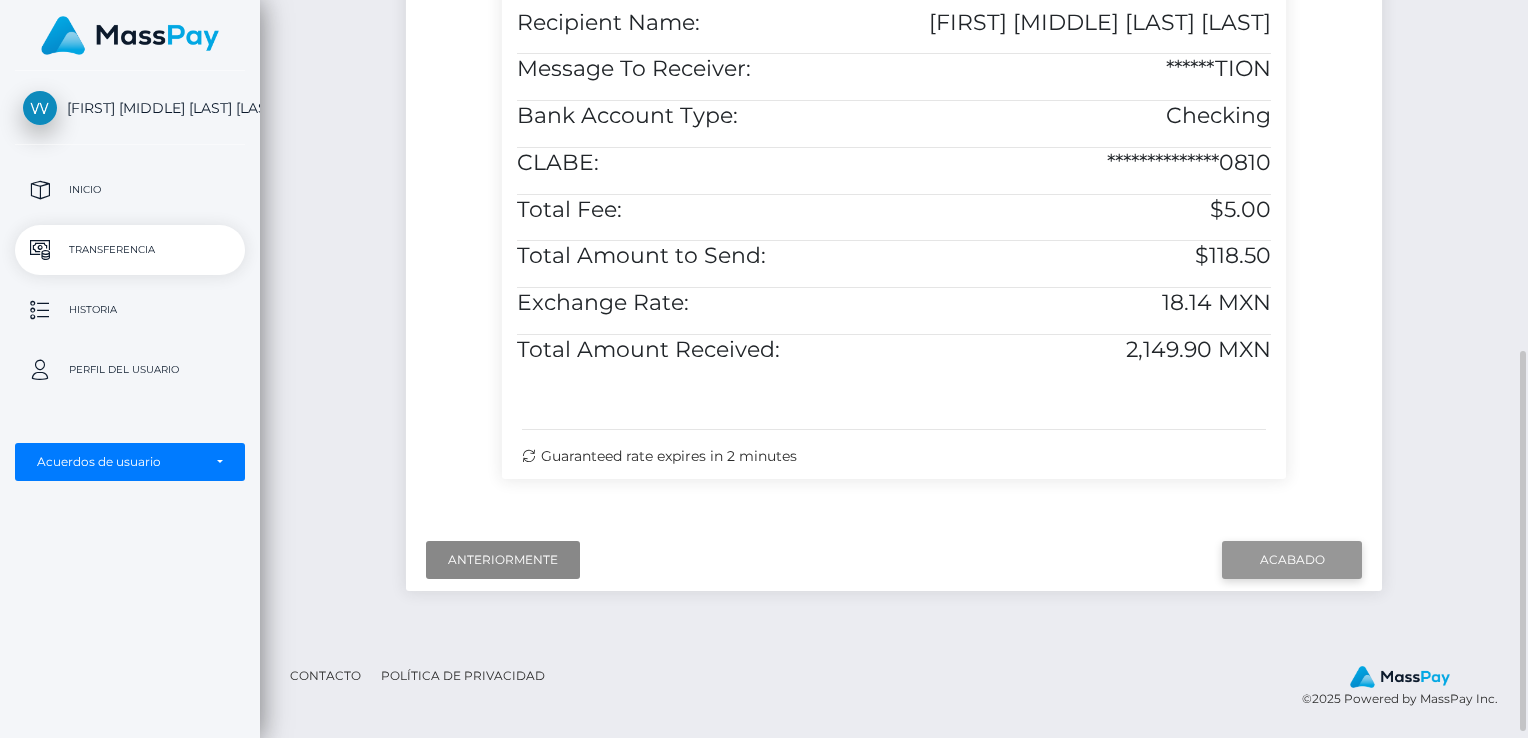 click on "Finish" at bounding box center (1292, 560) 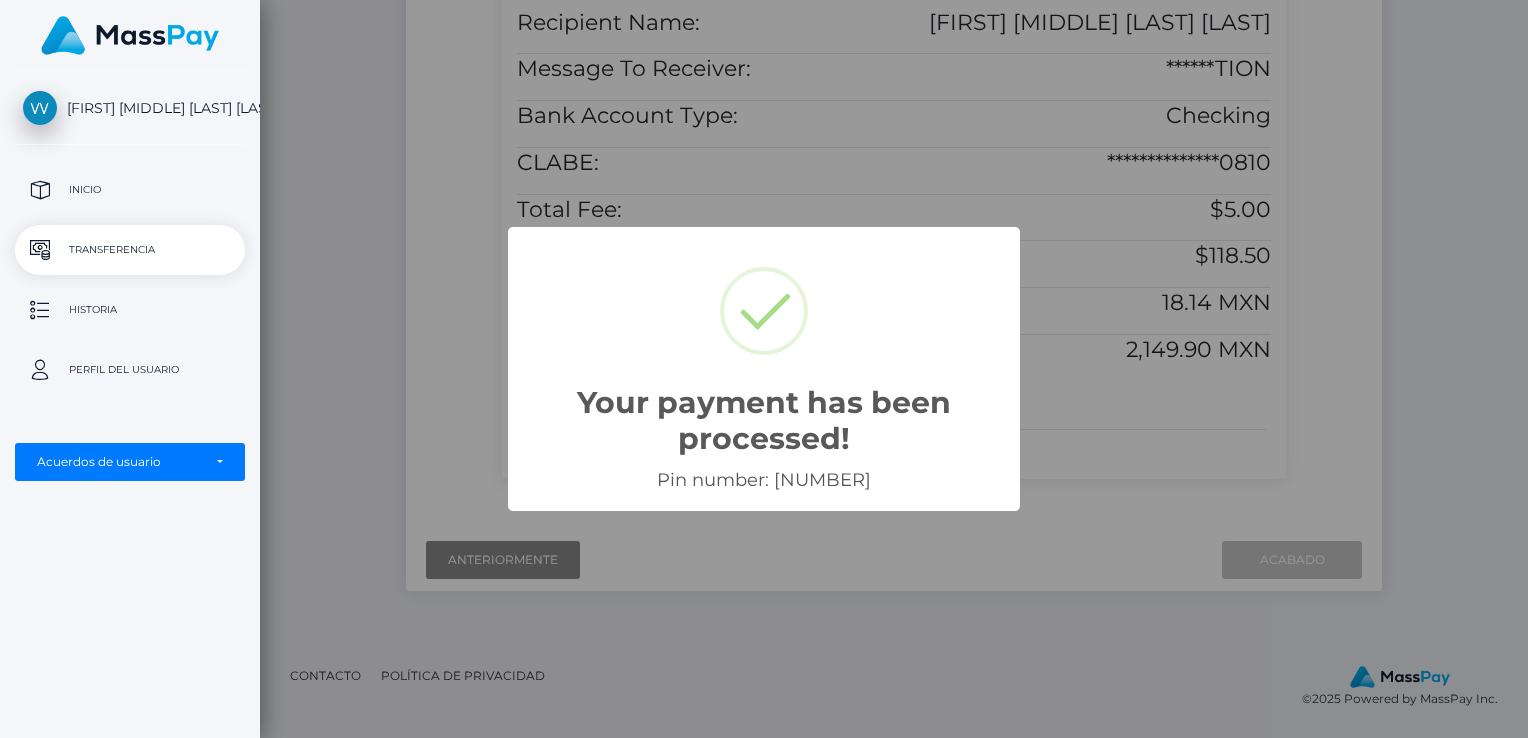click on "Your payment has been processed! × Pin number: 1312053987 OK Cancel" at bounding box center (764, 369) 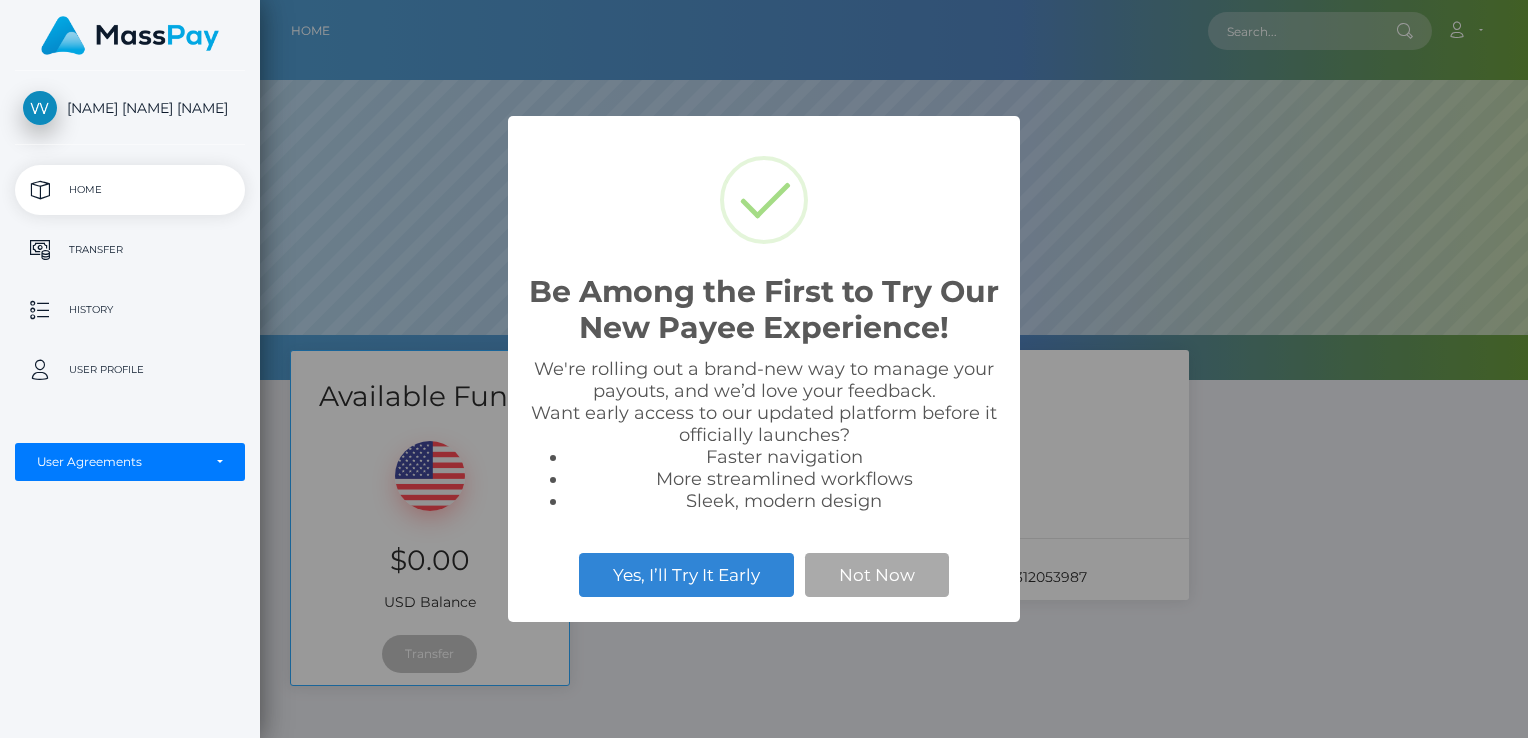 scroll, scrollTop: 0, scrollLeft: 0, axis: both 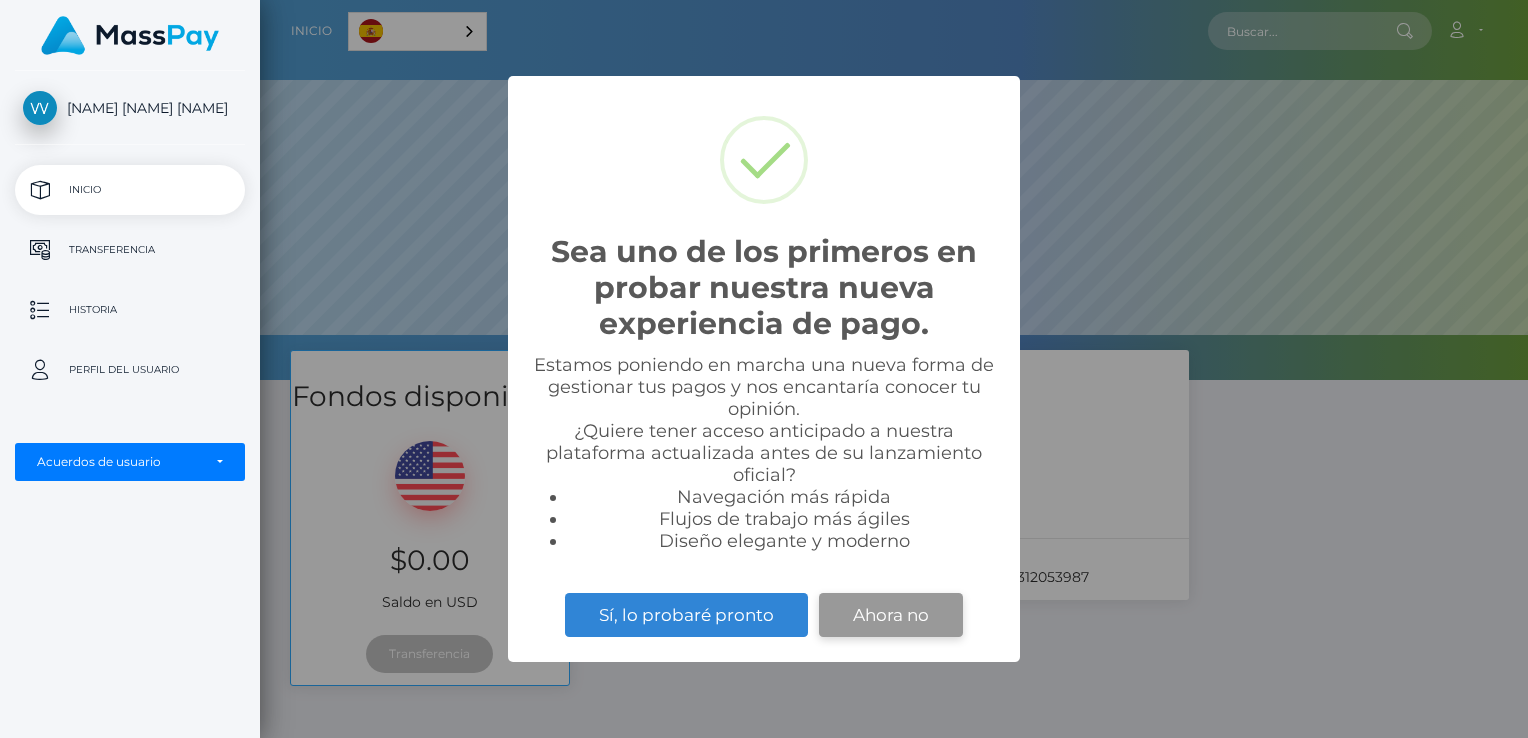click on "Ahora no" at bounding box center [891, 615] 